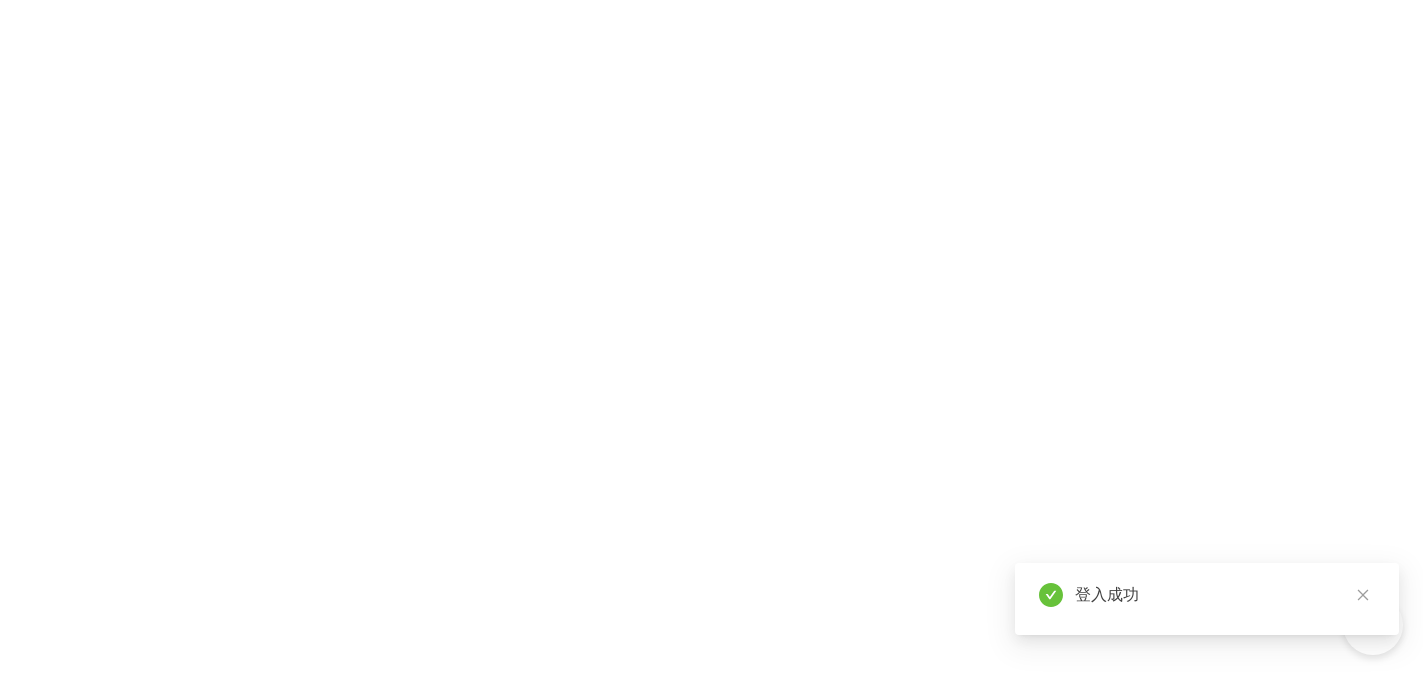 scroll, scrollTop: 0, scrollLeft: 0, axis: both 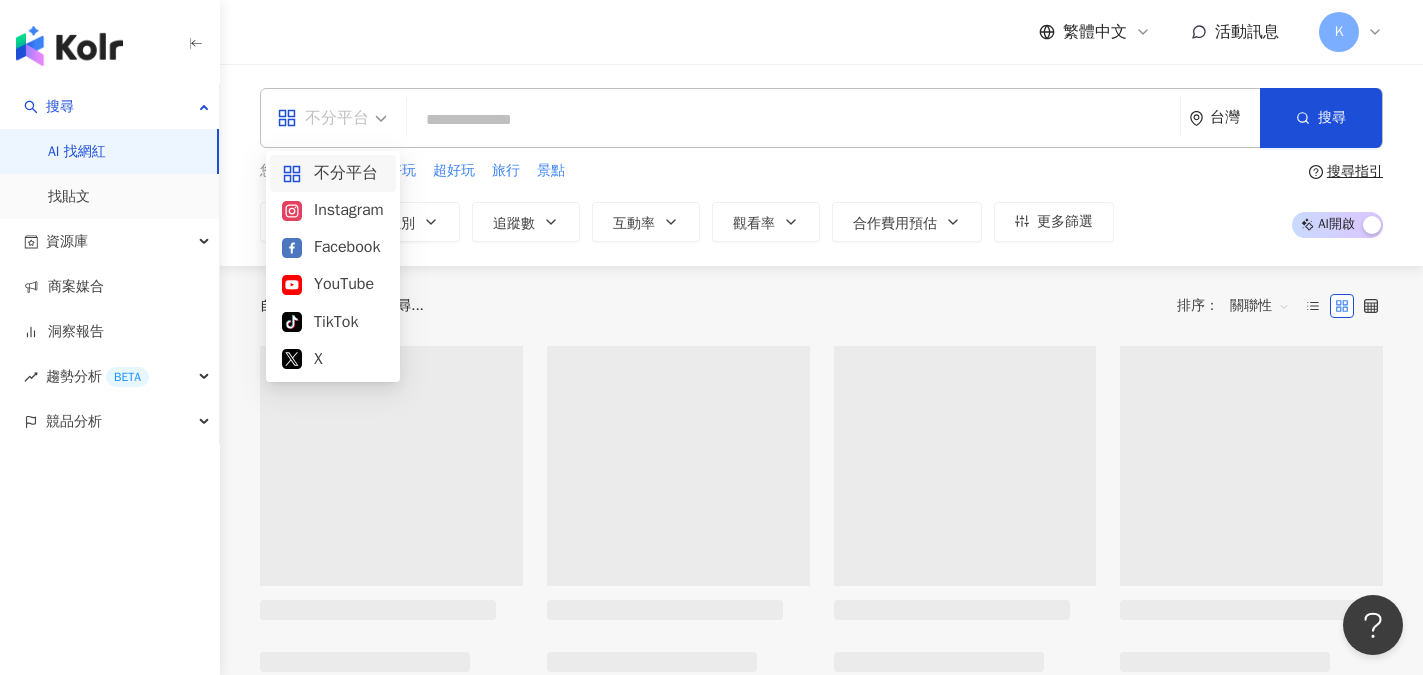 click on "不分平台" at bounding box center [332, 118] 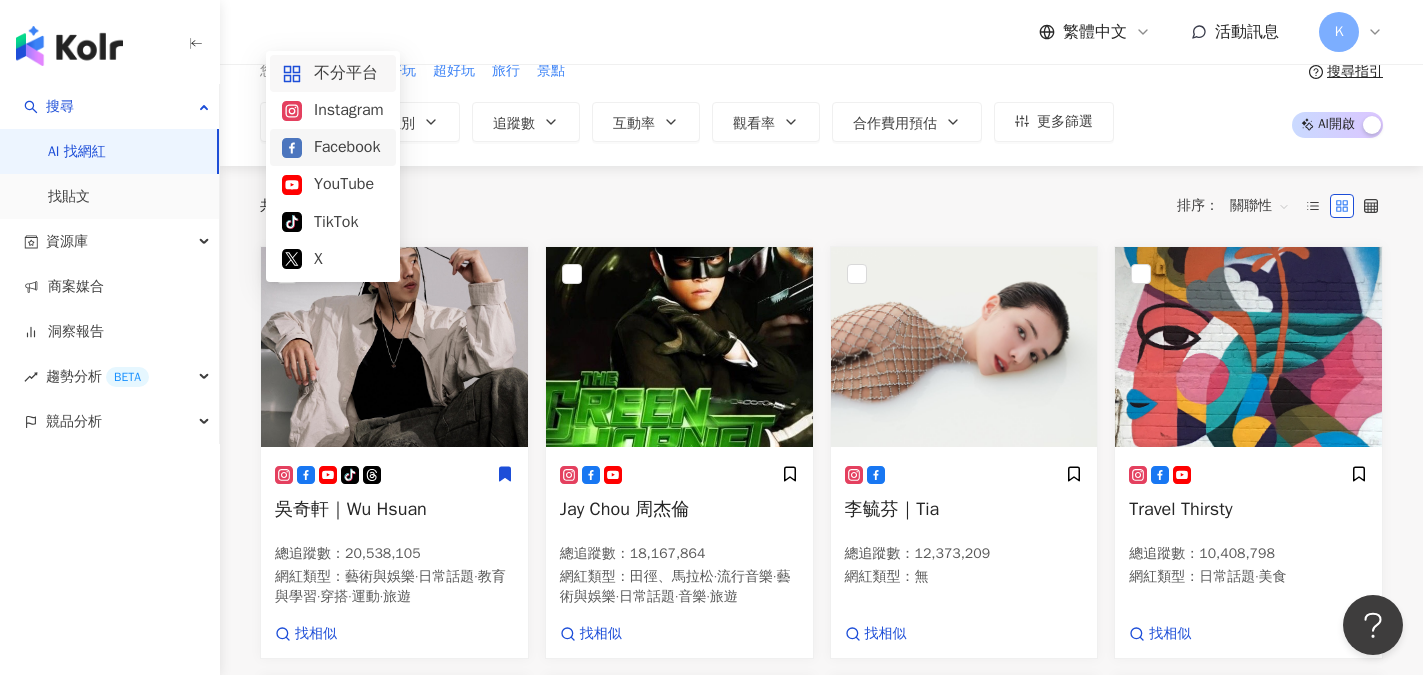 scroll, scrollTop: 0, scrollLeft: 0, axis: both 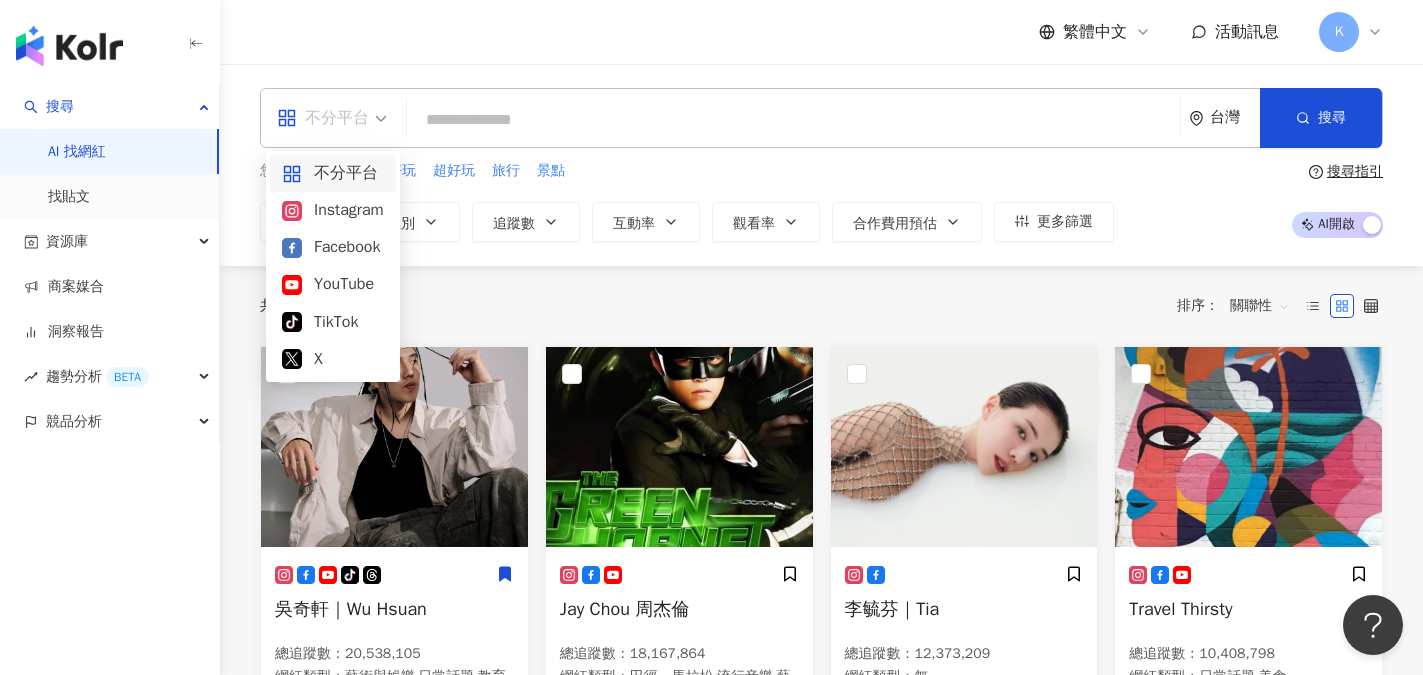 click on "不分平台" at bounding box center (333, 173) 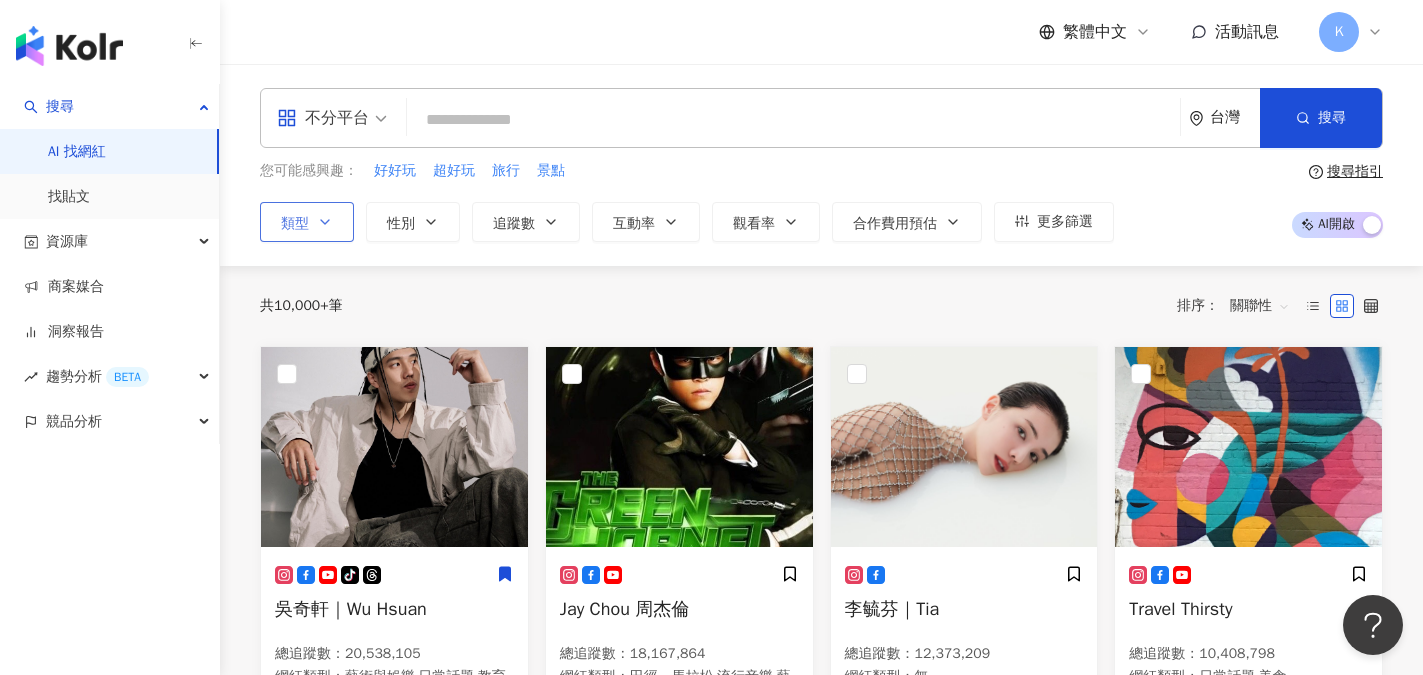 click on "類型" at bounding box center (307, 222) 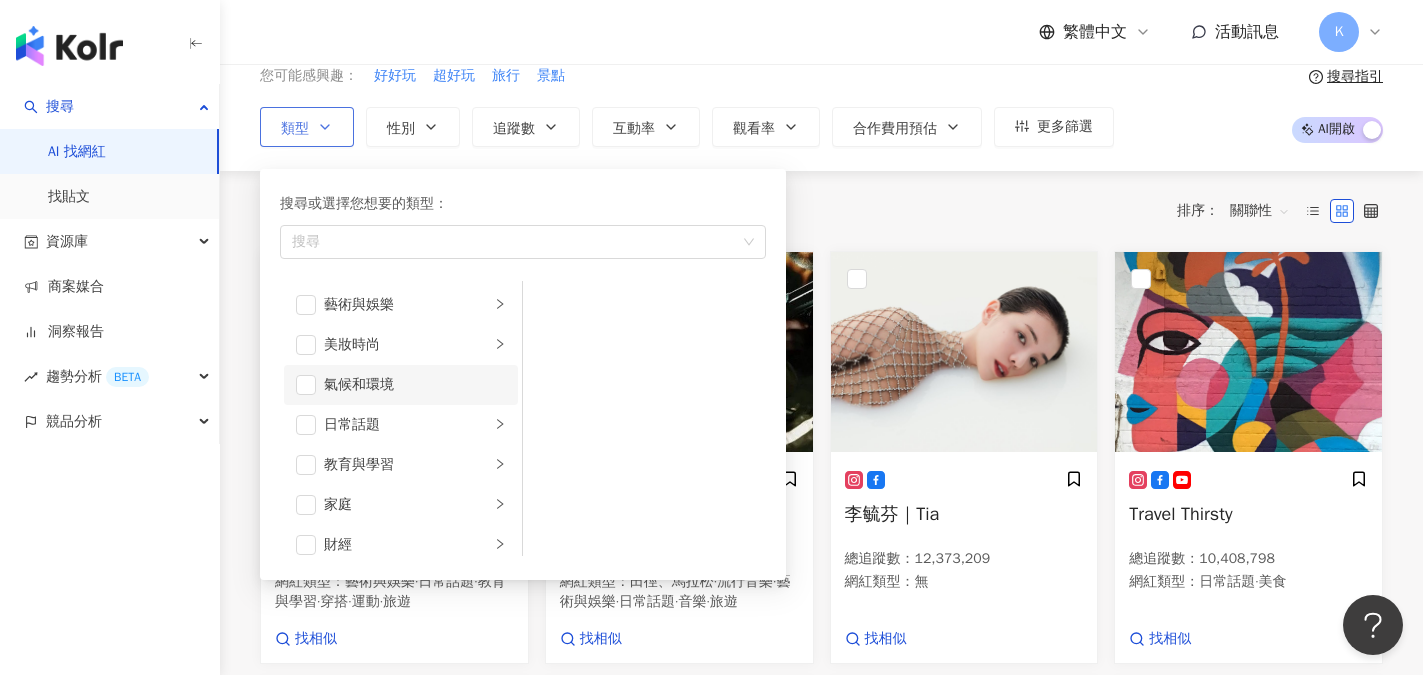 scroll, scrollTop: 100, scrollLeft: 0, axis: vertical 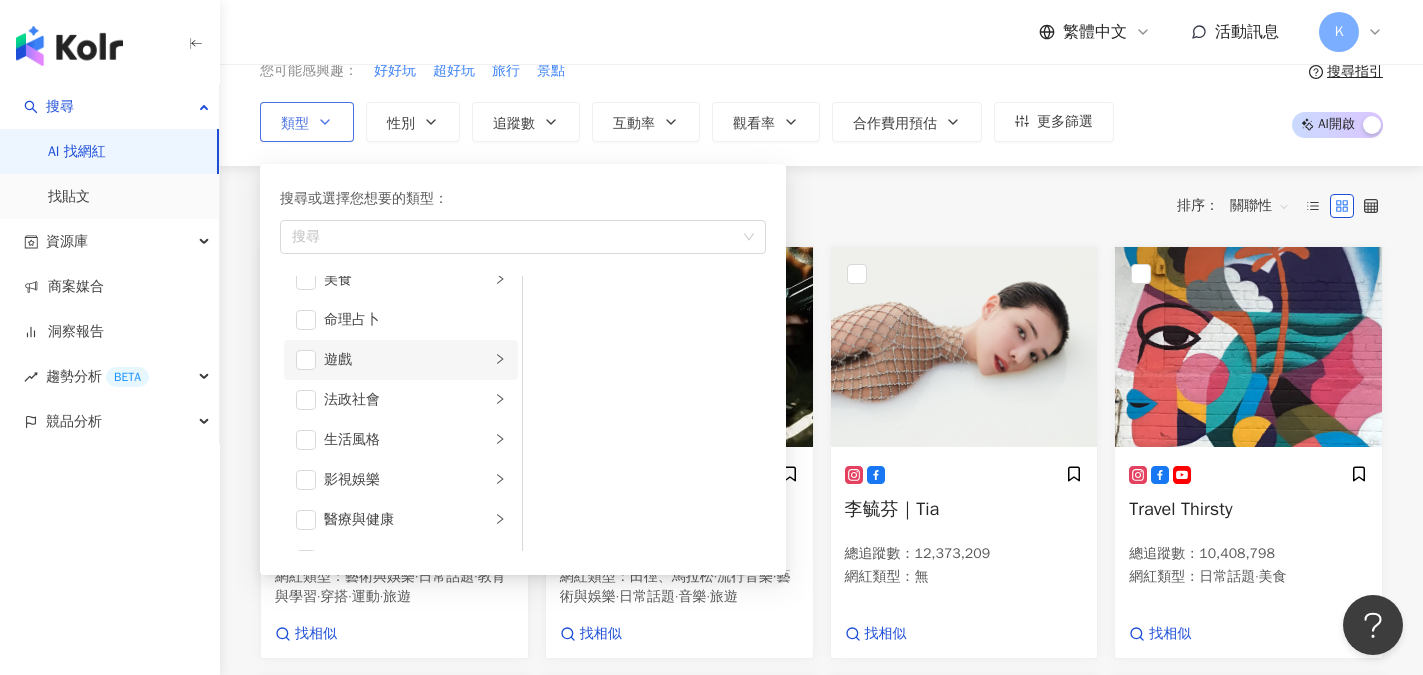 click on "遊戲" at bounding box center [401, 360] 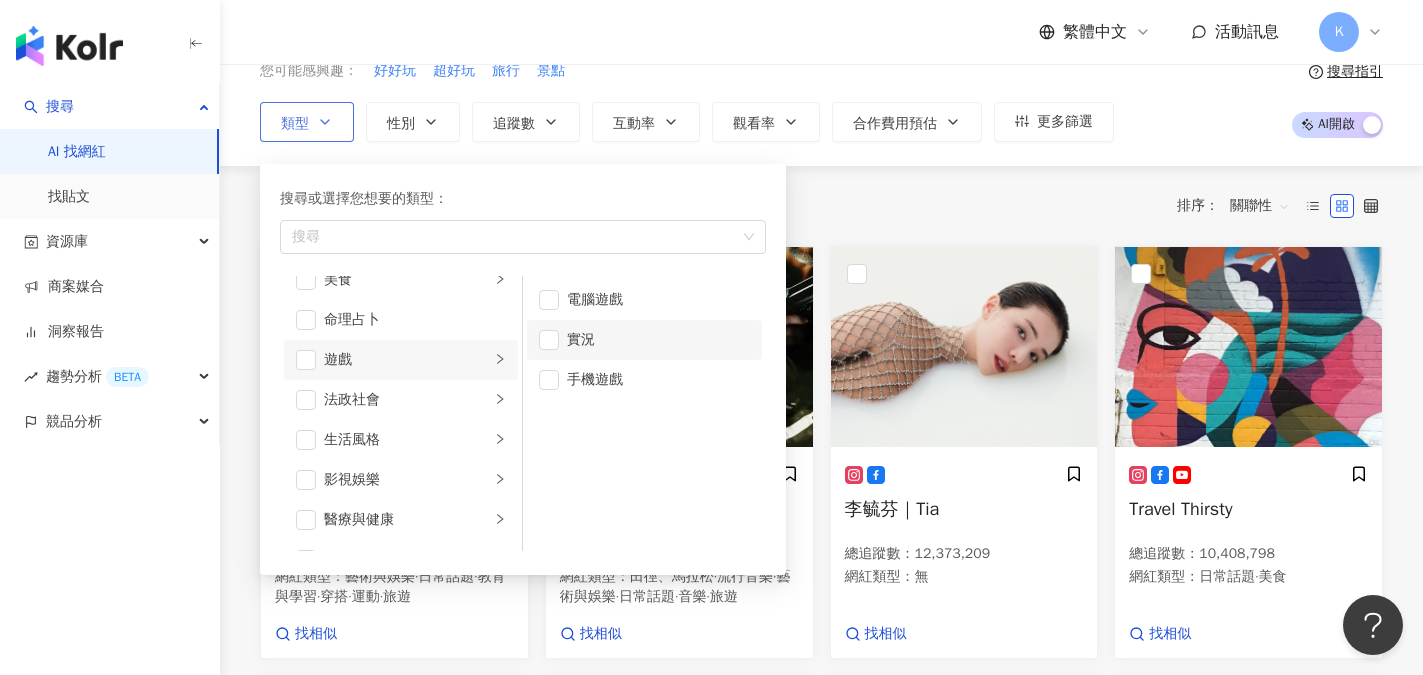 click on "實況" at bounding box center [644, 340] 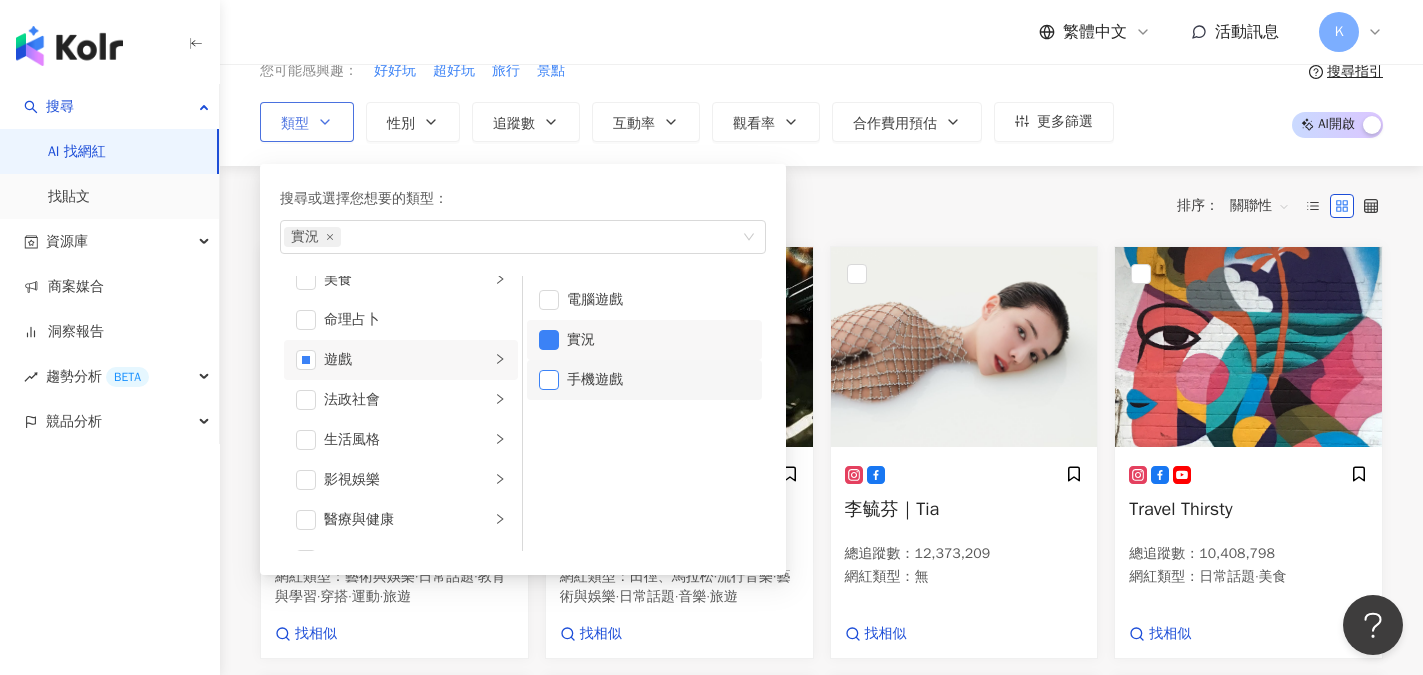 click at bounding box center [549, 380] 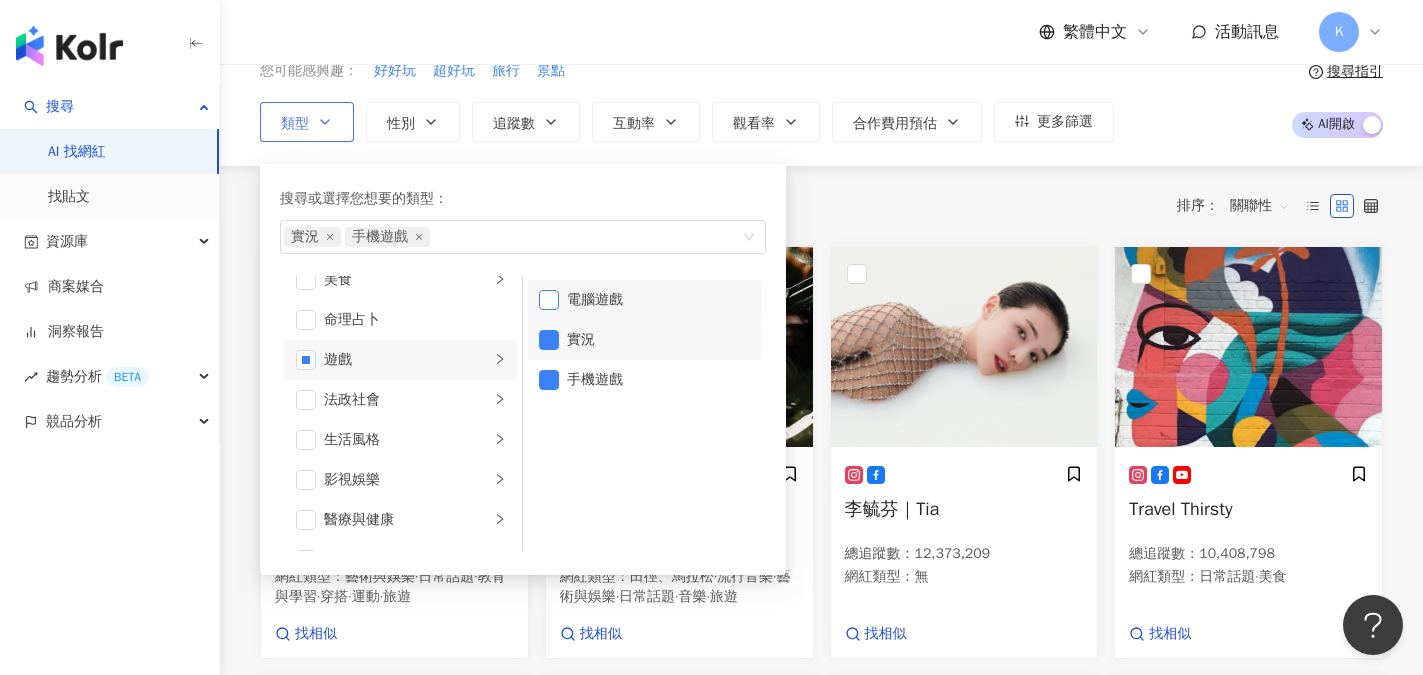 click at bounding box center [549, 300] 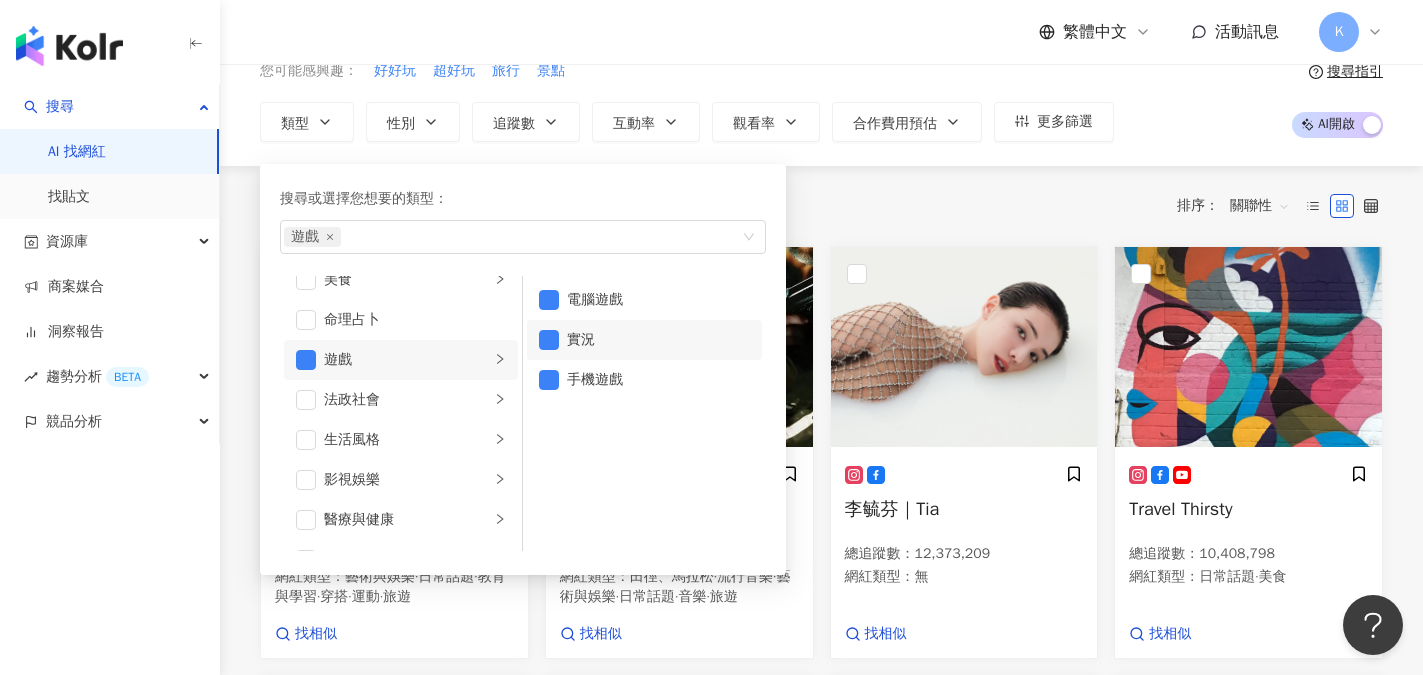 click on "不分平台 台灣 搜尋 您可能感興趣： 好好玩  超好玩  旅行  景點  類型 搜尋或選擇您想要的類型： 遊戲   藝術與娛樂 美妝時尚 氣候和環境 日常話題 教育與學習 家庭 財經 美食 命理占卜 遊戲 法政社會 生活風格 影視娛樂 醫療與健康 寵物 攝影 感情 宗教 促購導購 運動 科技 交通工具 旅遊 成人 電腦遊戲 實況 手機遊戲 性別 追蹤數 互動率 觀看率 合作費用預估  更多篩選 搜尋指引 AI  開啟 AI  關閉" at bounding box center (821, 65) 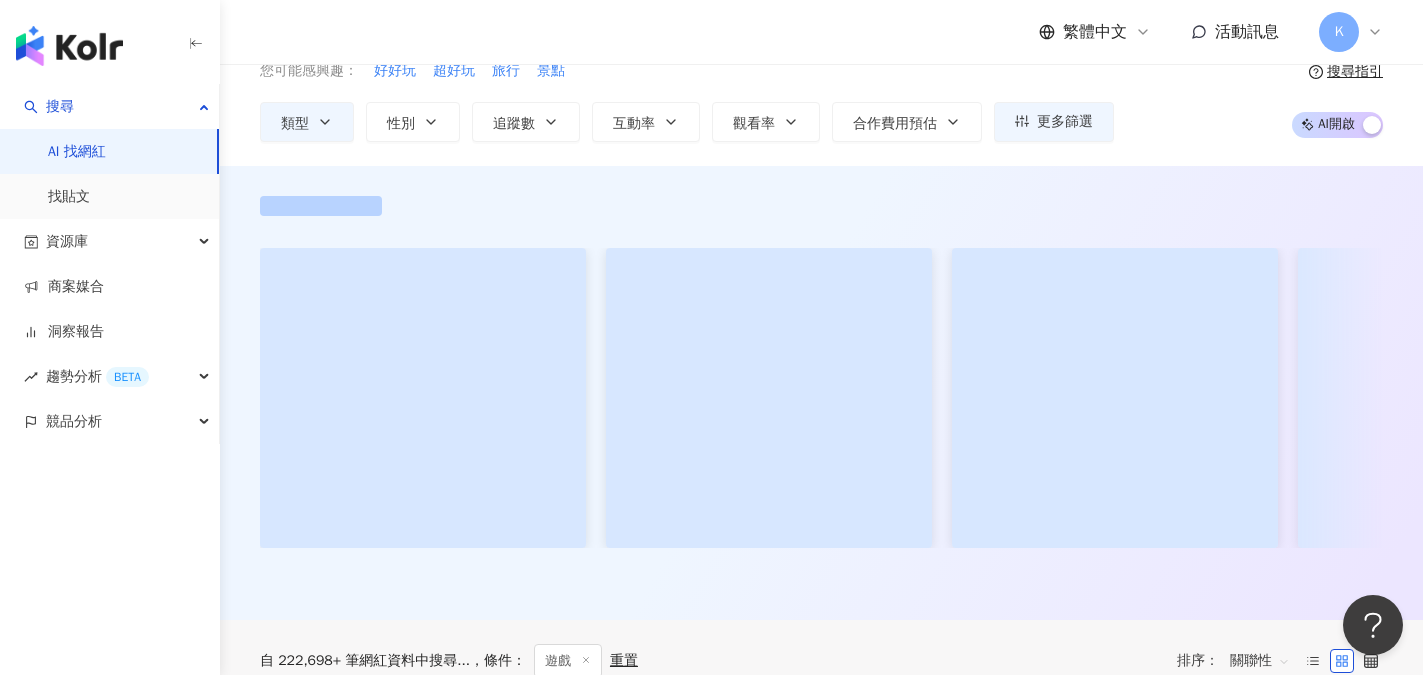 scroll, scrollTop: 0, scrollLeft: 0, axis: both 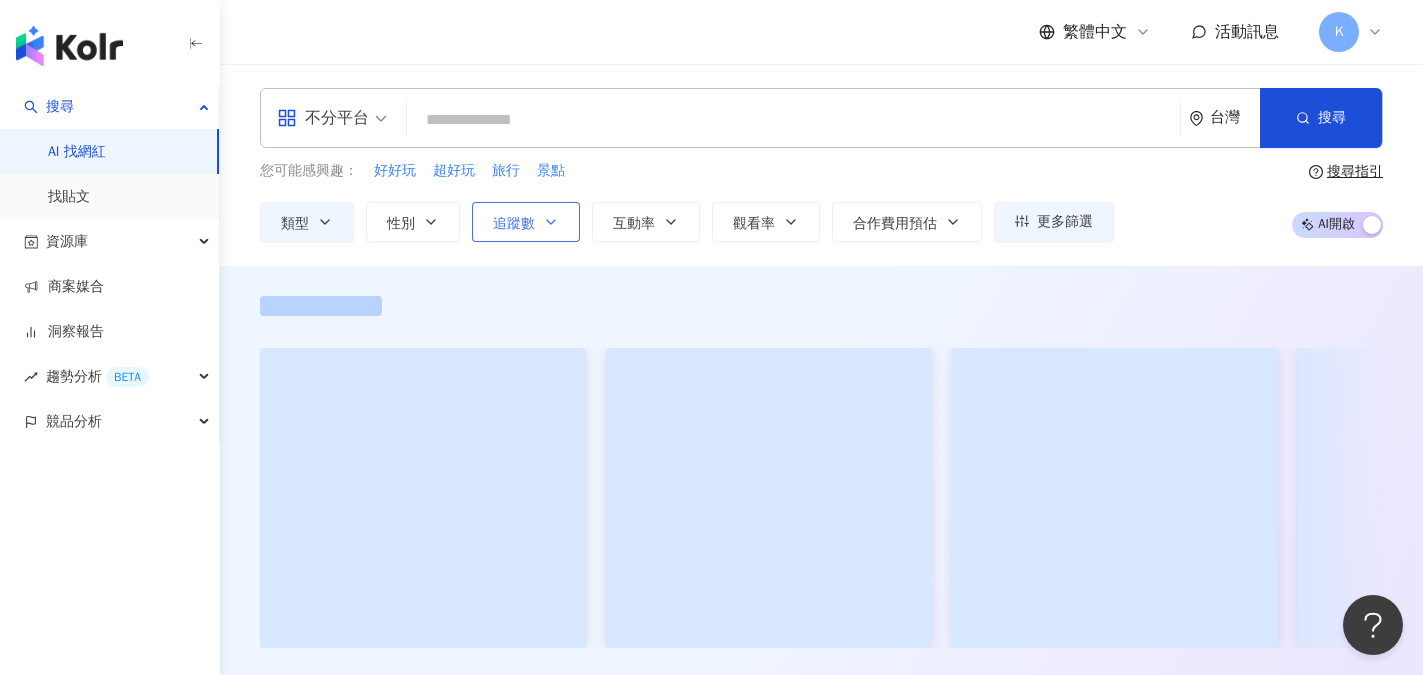 click 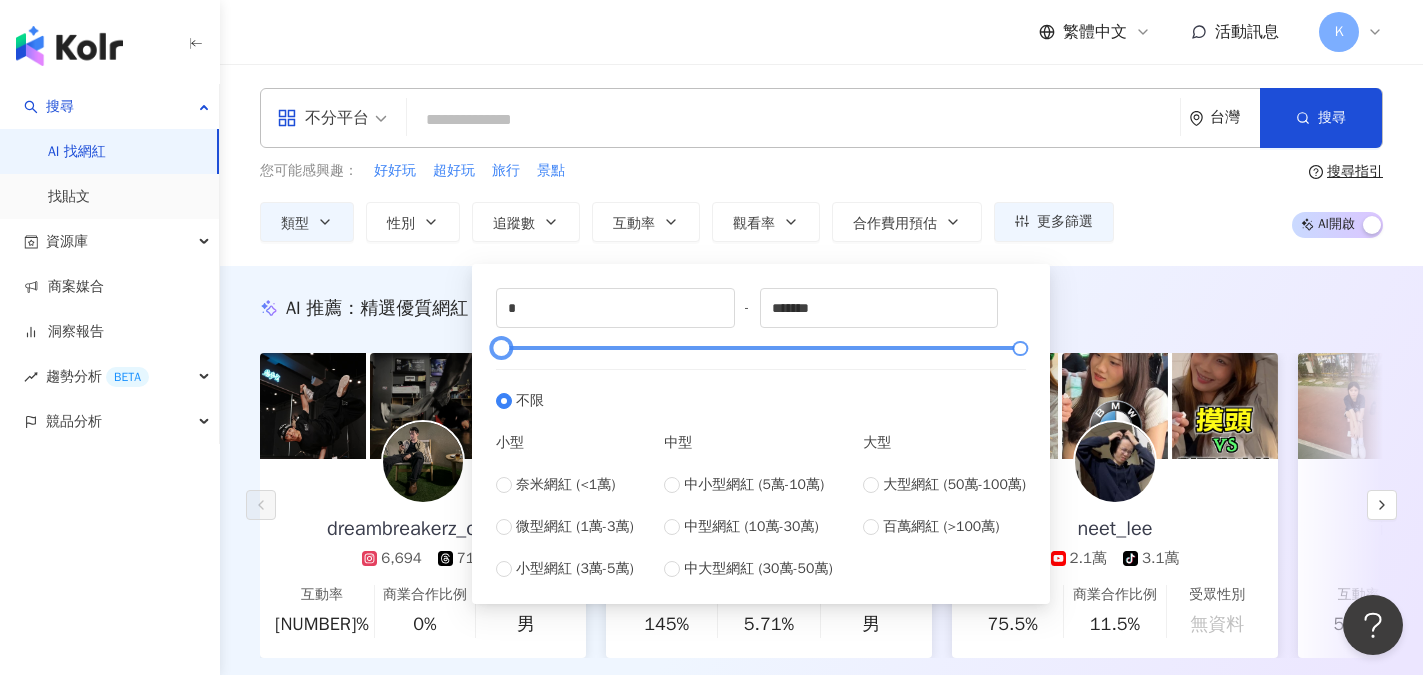 click at bounding box center (761, 348) 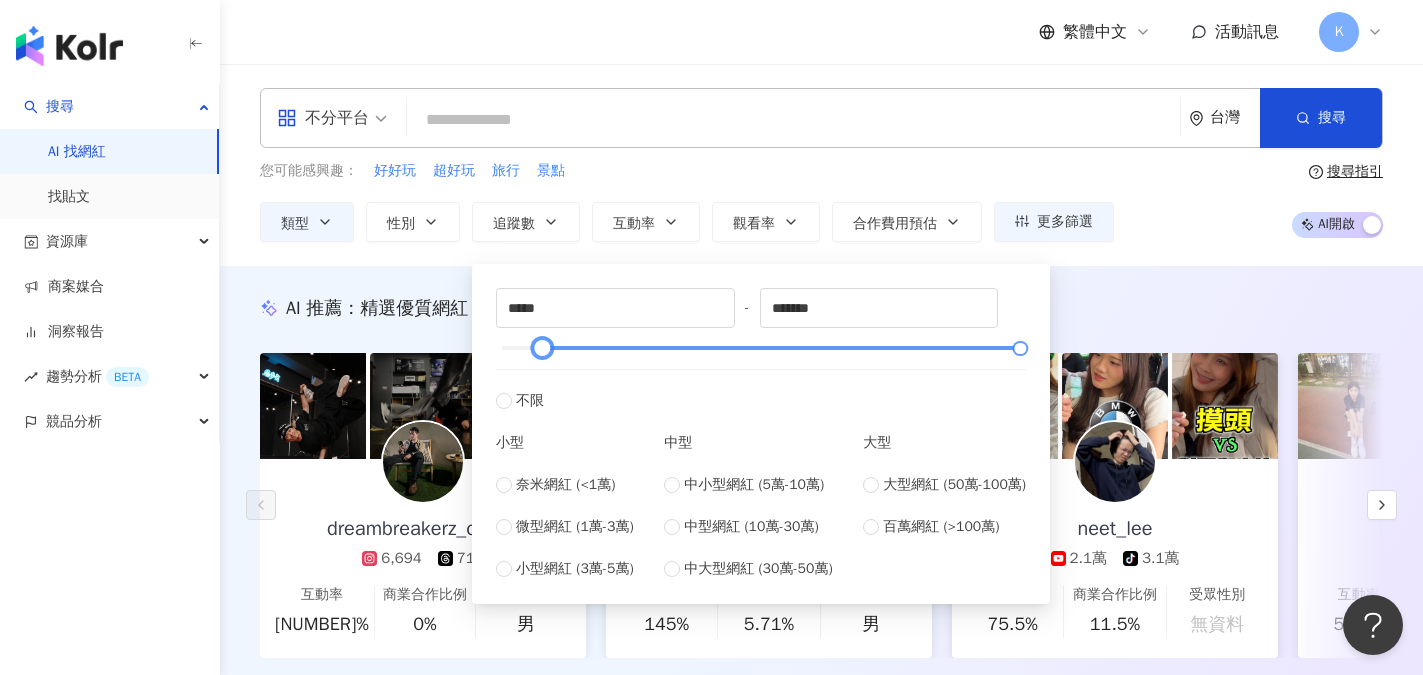 click at bounding box center (541, 348) 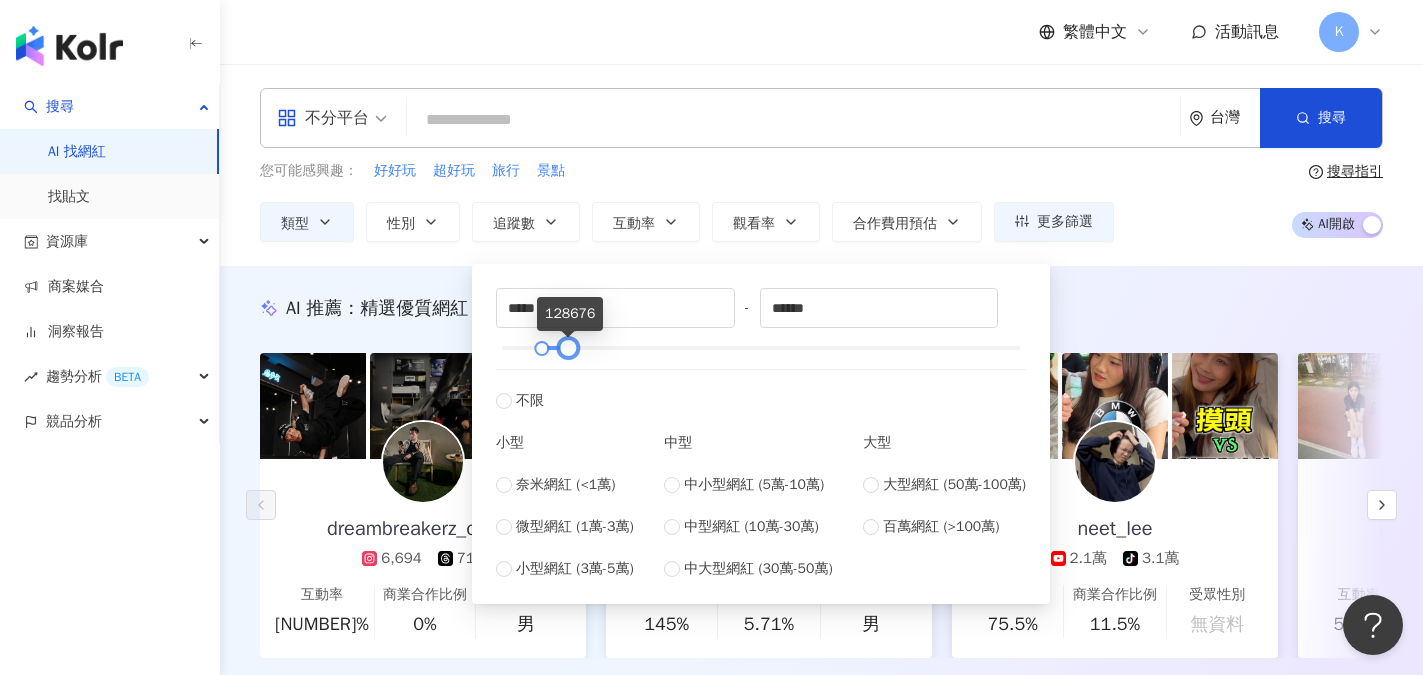 type on "******" 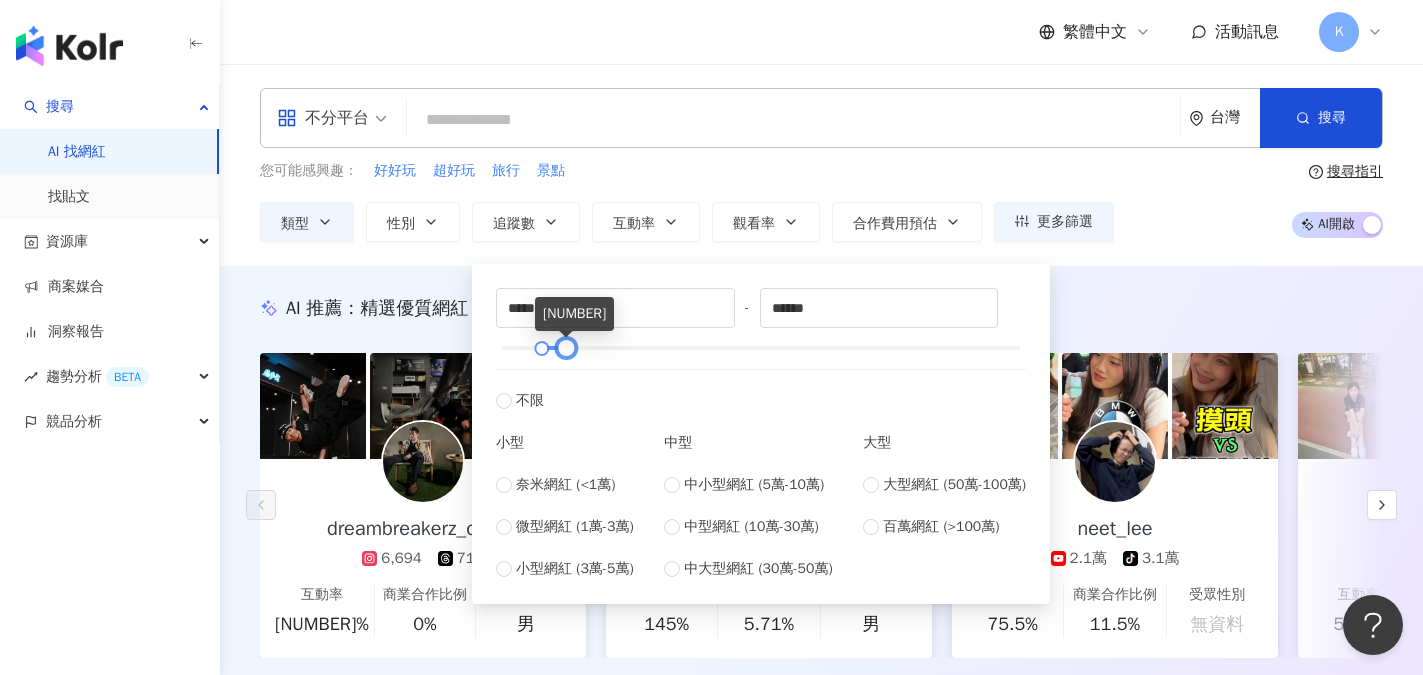 drag, startPoint x: 1020, startPoint y: 354, endPoint x: 566, endPoint y: 338, distance: 454.28186 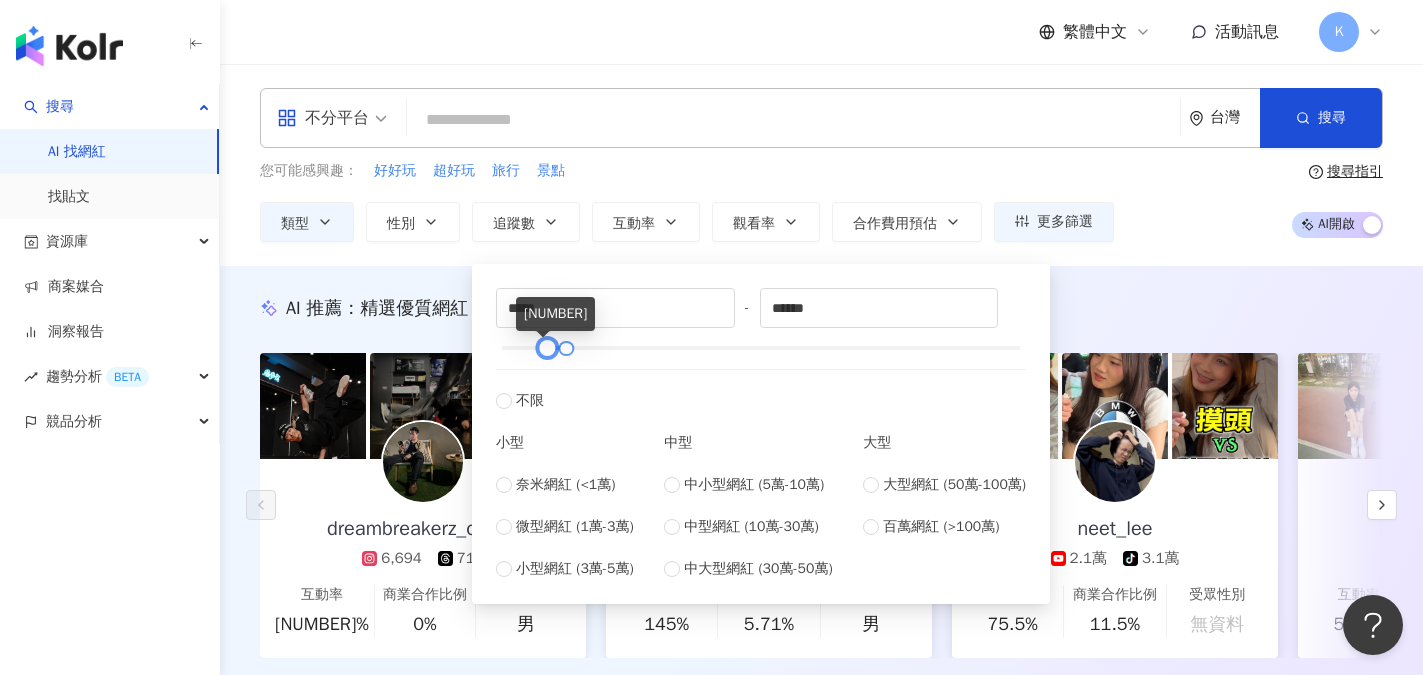 type on "*****" 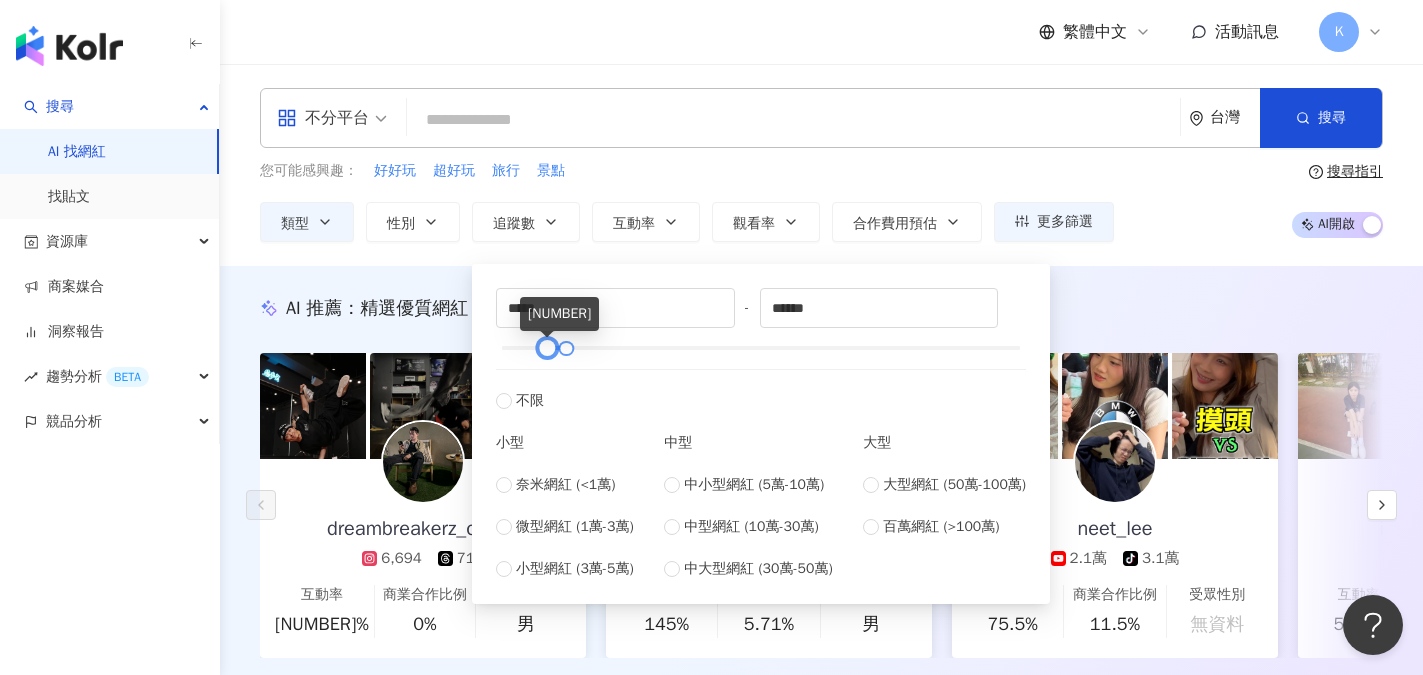 click at bounding box center [546, 348] 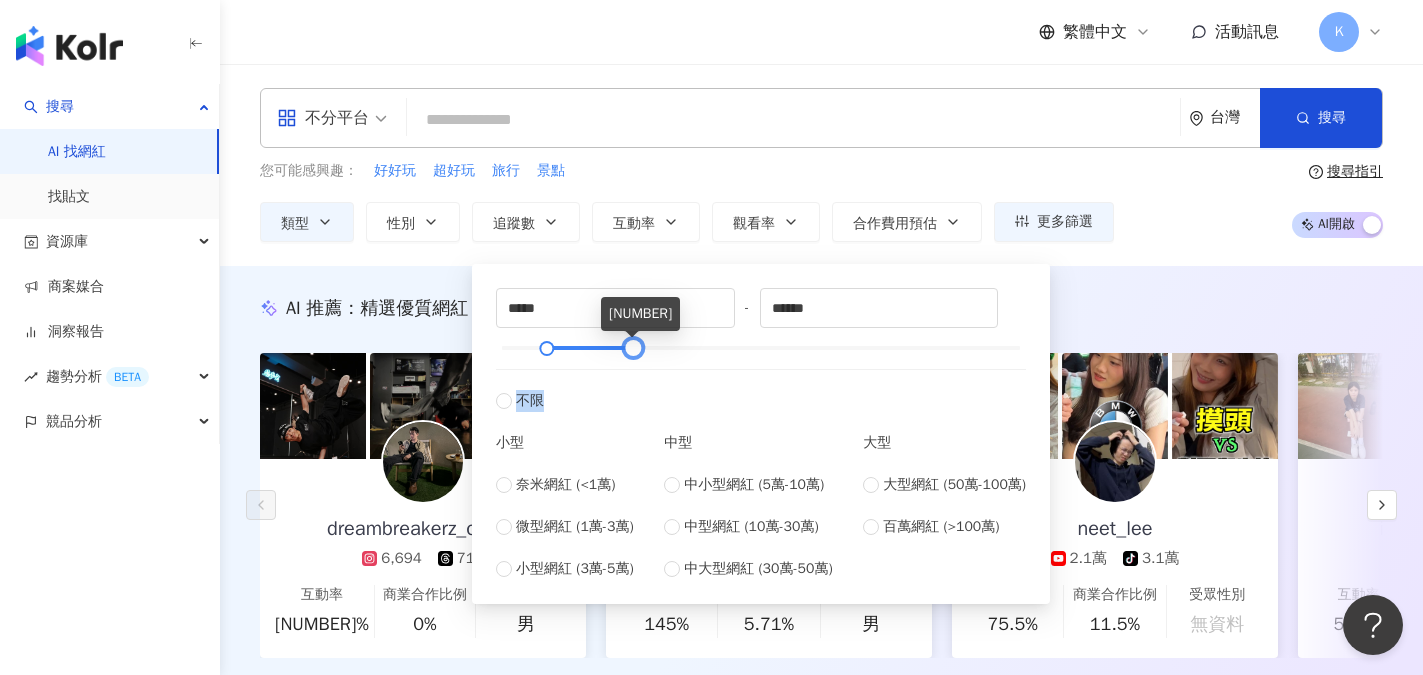 type on "******" 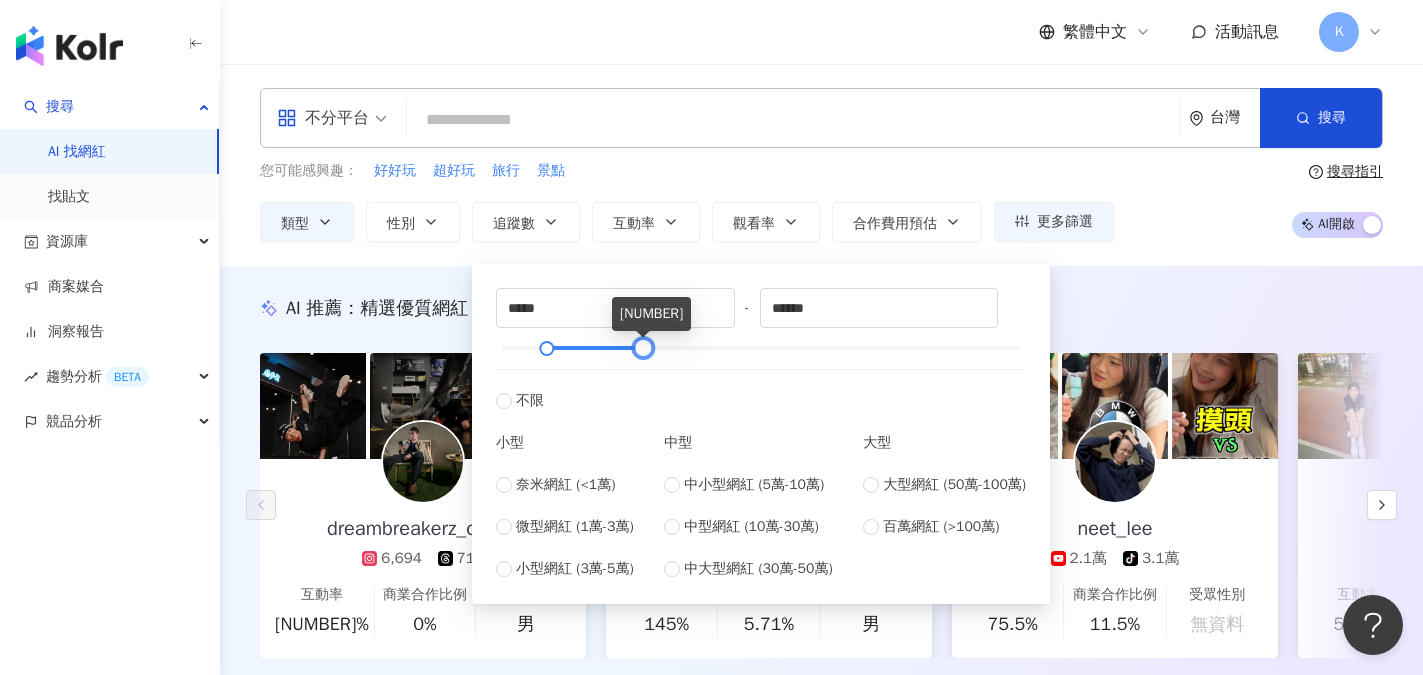 drag, startPoint x: 572, startPoint y: 349, endPoint x: 649, endPoint y: 356, distance: 77.31753 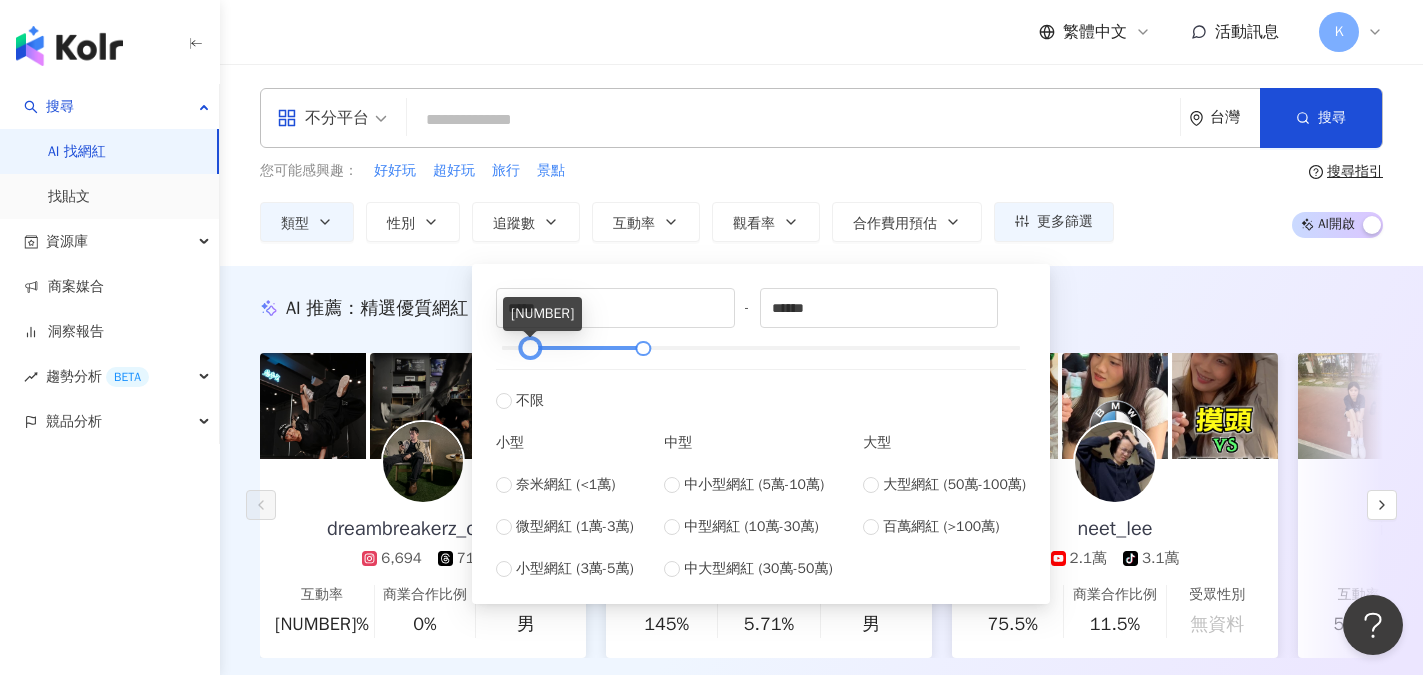 type on "*****" 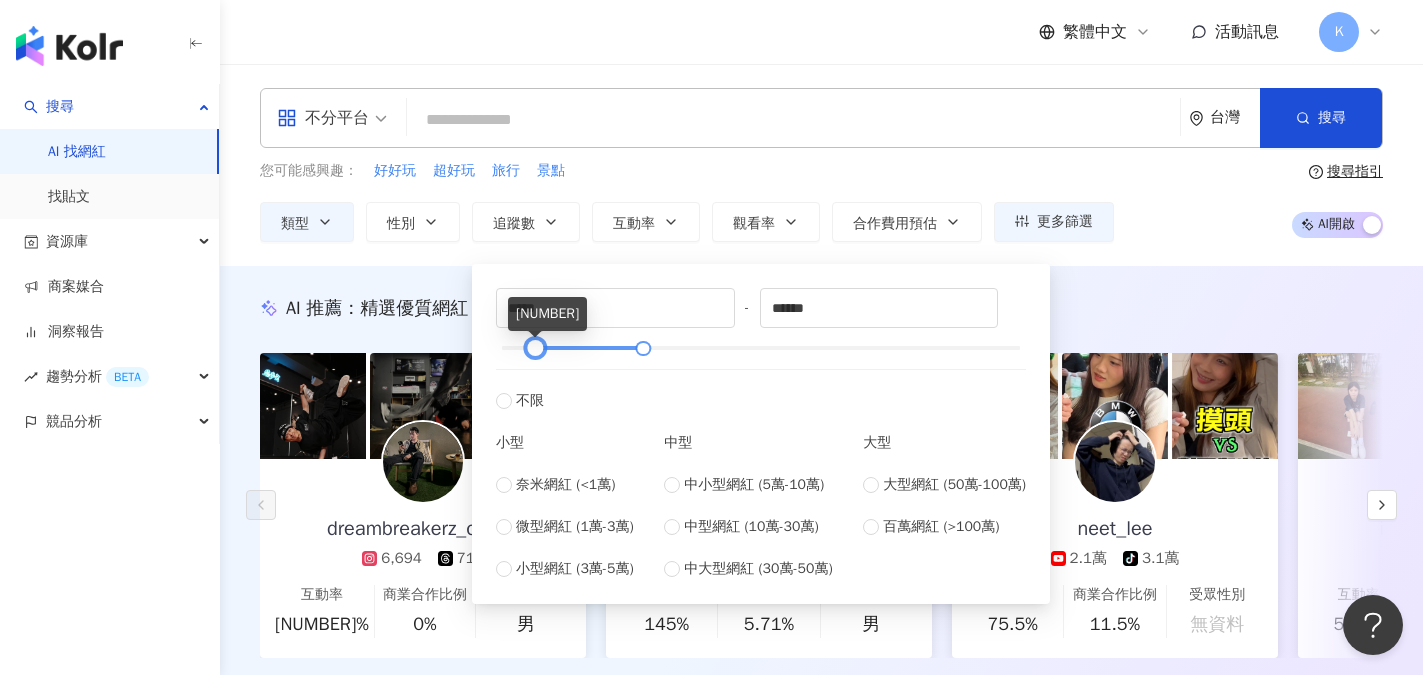 drag, startPoint x: 544, startPoint y: 346, endPoint x: 532, endPoint y: 347, distance: 12.0415945 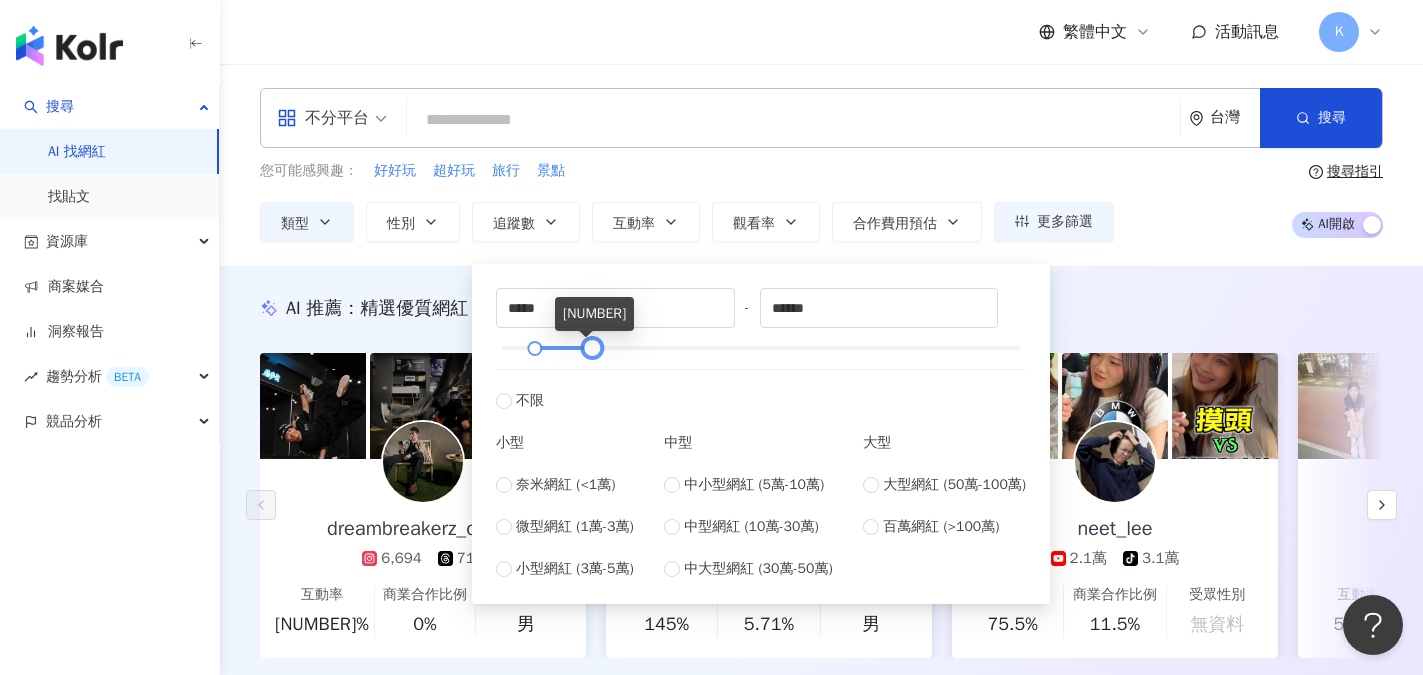 type on "******" 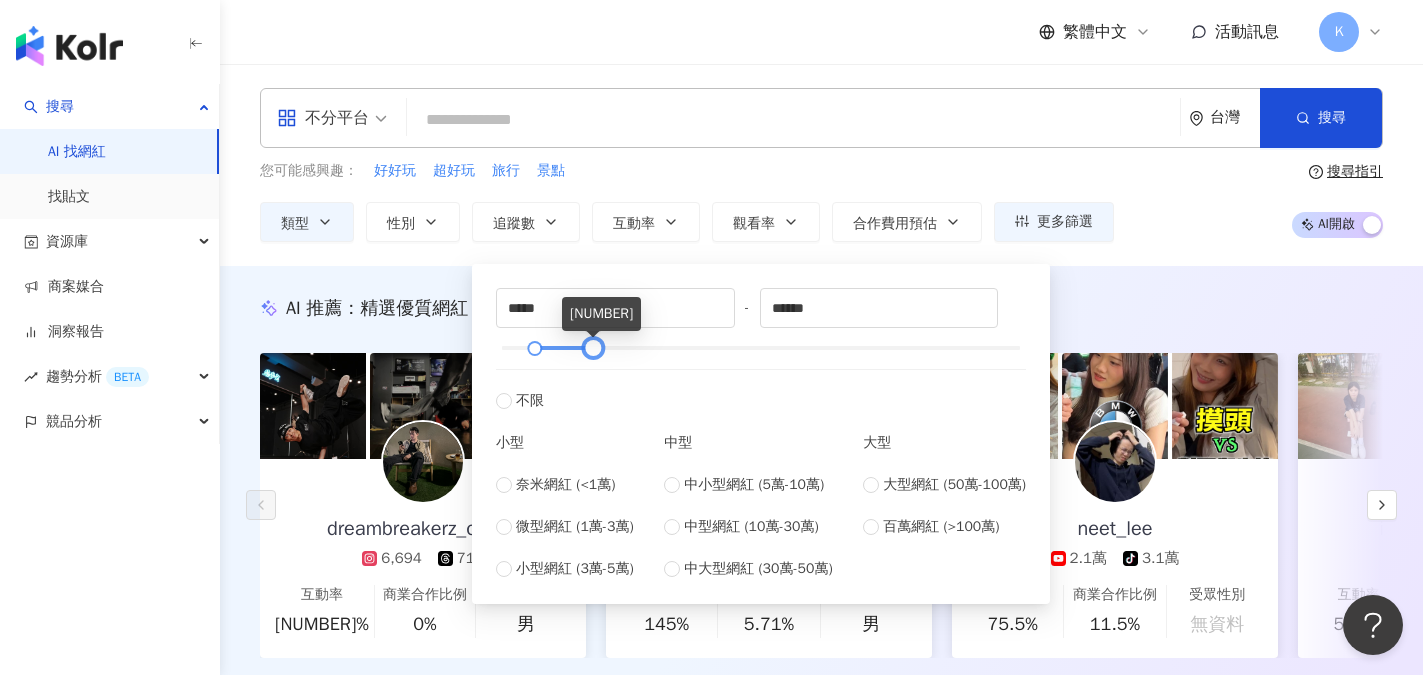 drag, startPoint x: 645, startPoint y: 350, endPoint x: 595, endPoint y: 356, distance: 50.358715 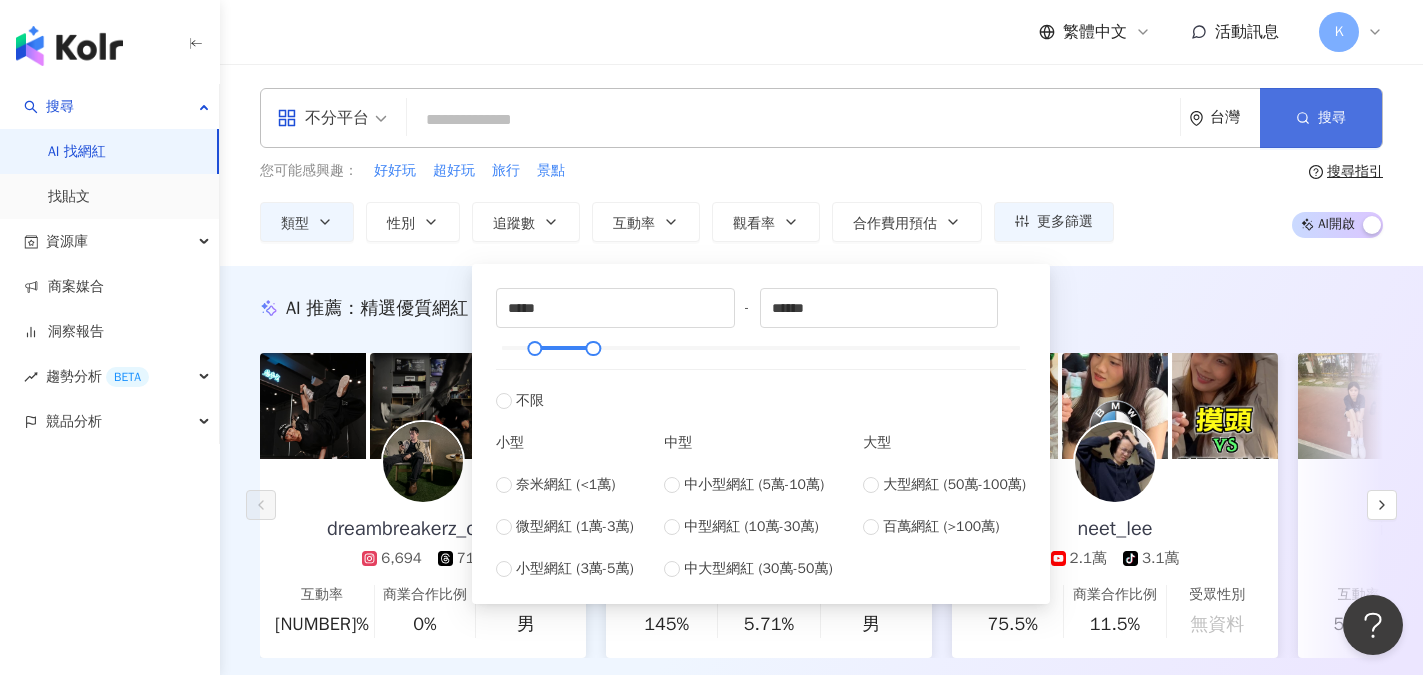 click on "搜尋" at bounding box center [1321, 118] 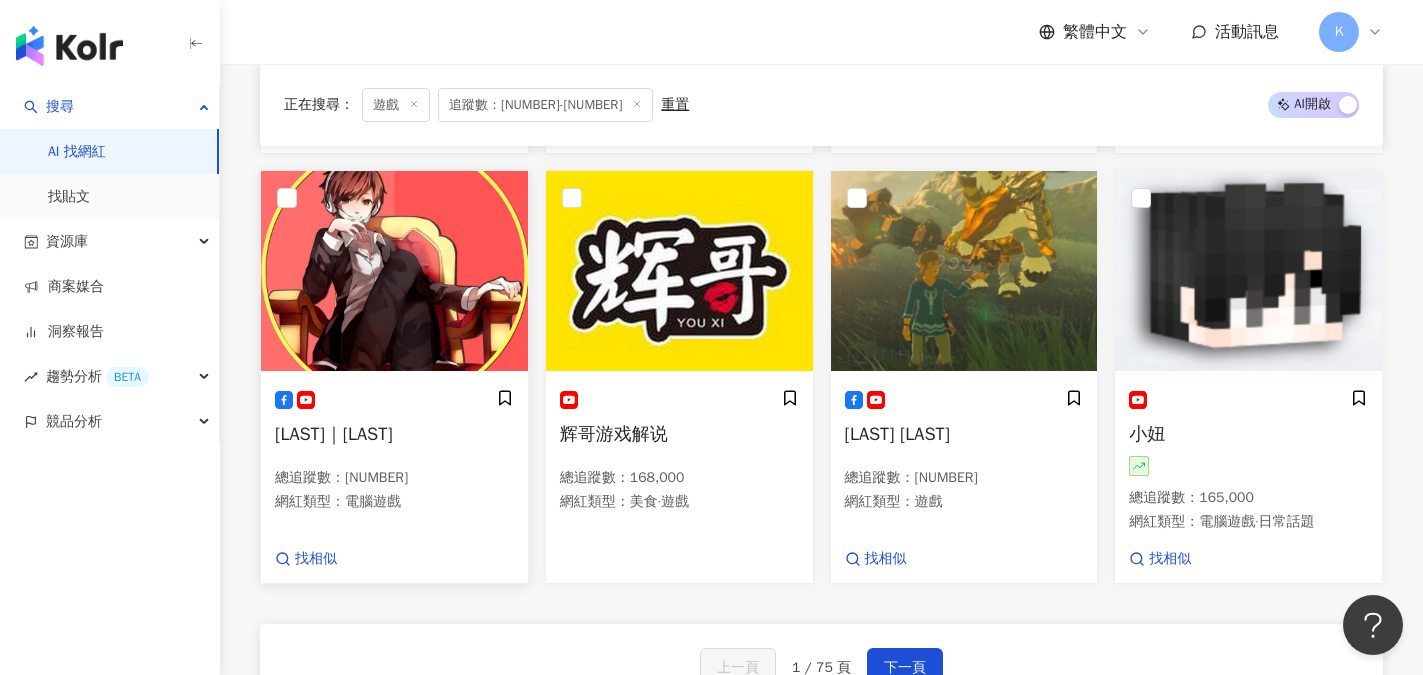 scroll, scrollTop: 1500, scrollLeft: 0, axis: vertical 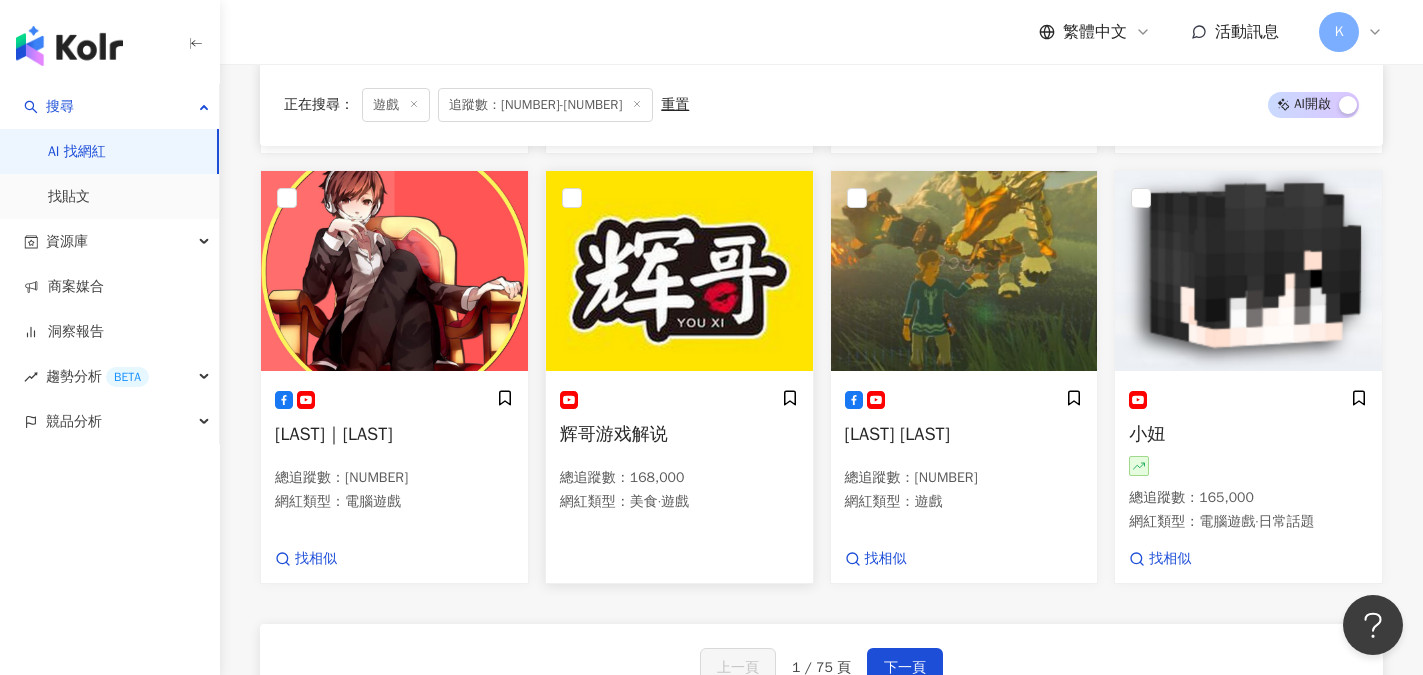 click on "辉哥游戏解说" at bounding box center [614, 434] 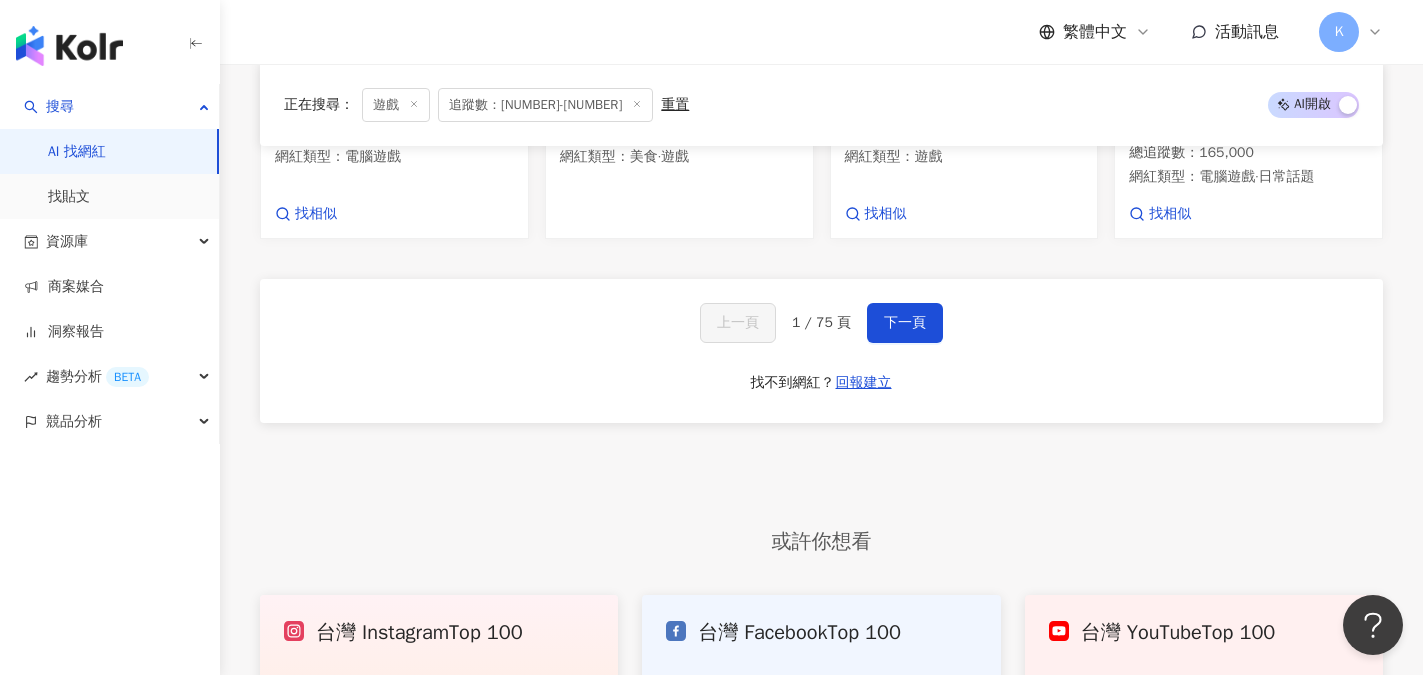 scroll, scrollTop: 1900, scrollLeft: 0, axis: vertical 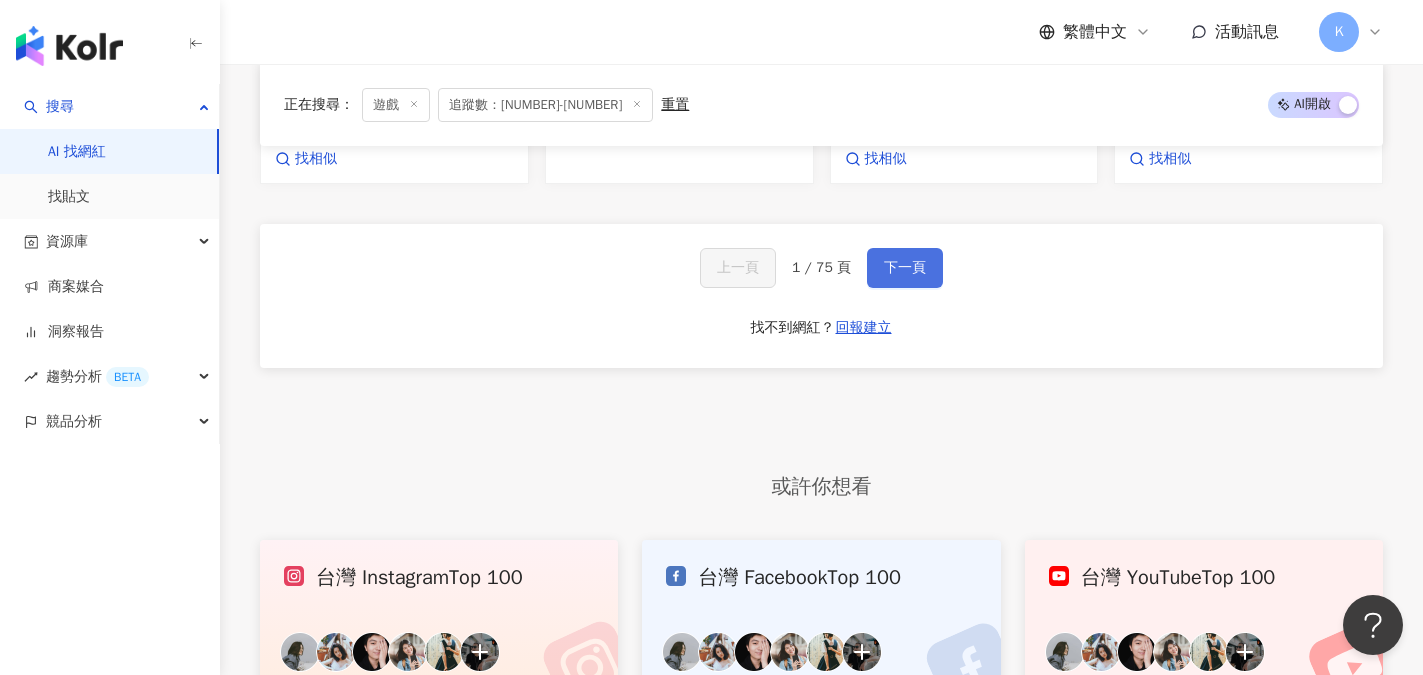 click on "下一頁" at bounding box center [905, 268] 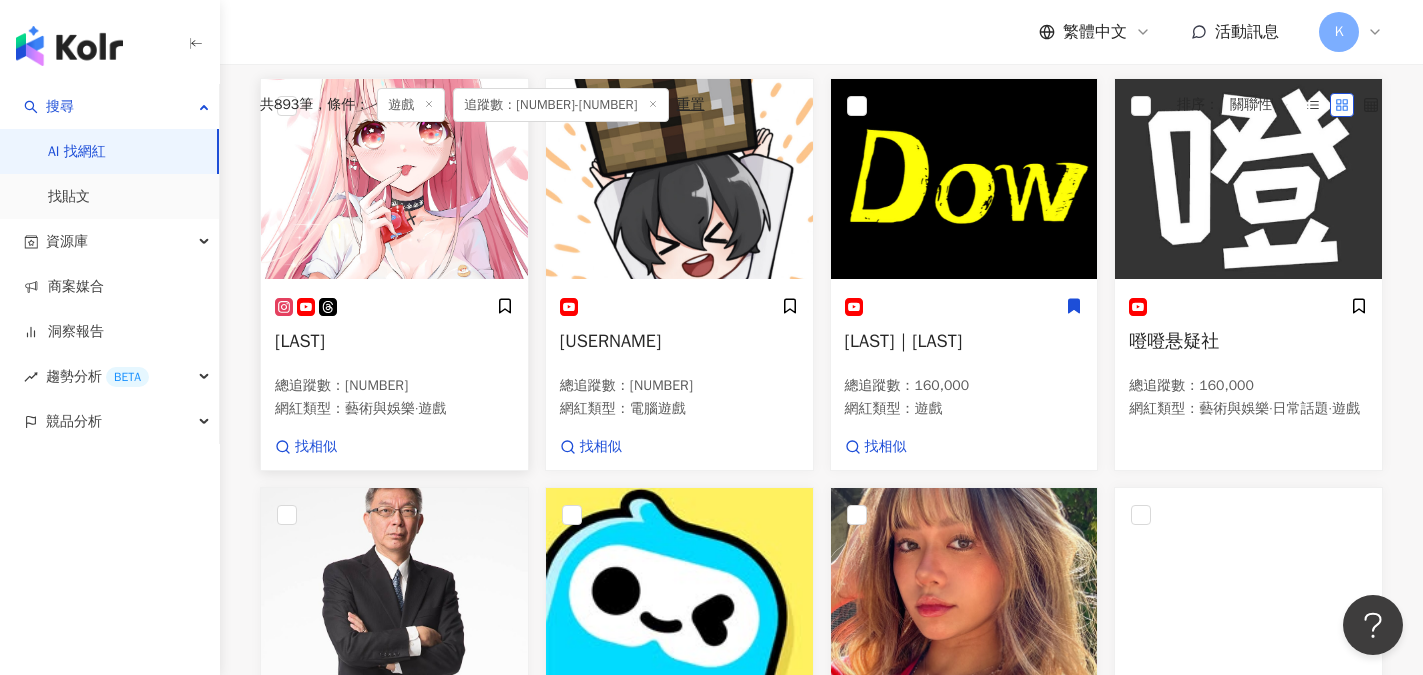 scroll, scrollTop: 580, scrollLeft: 0, axis: vertical 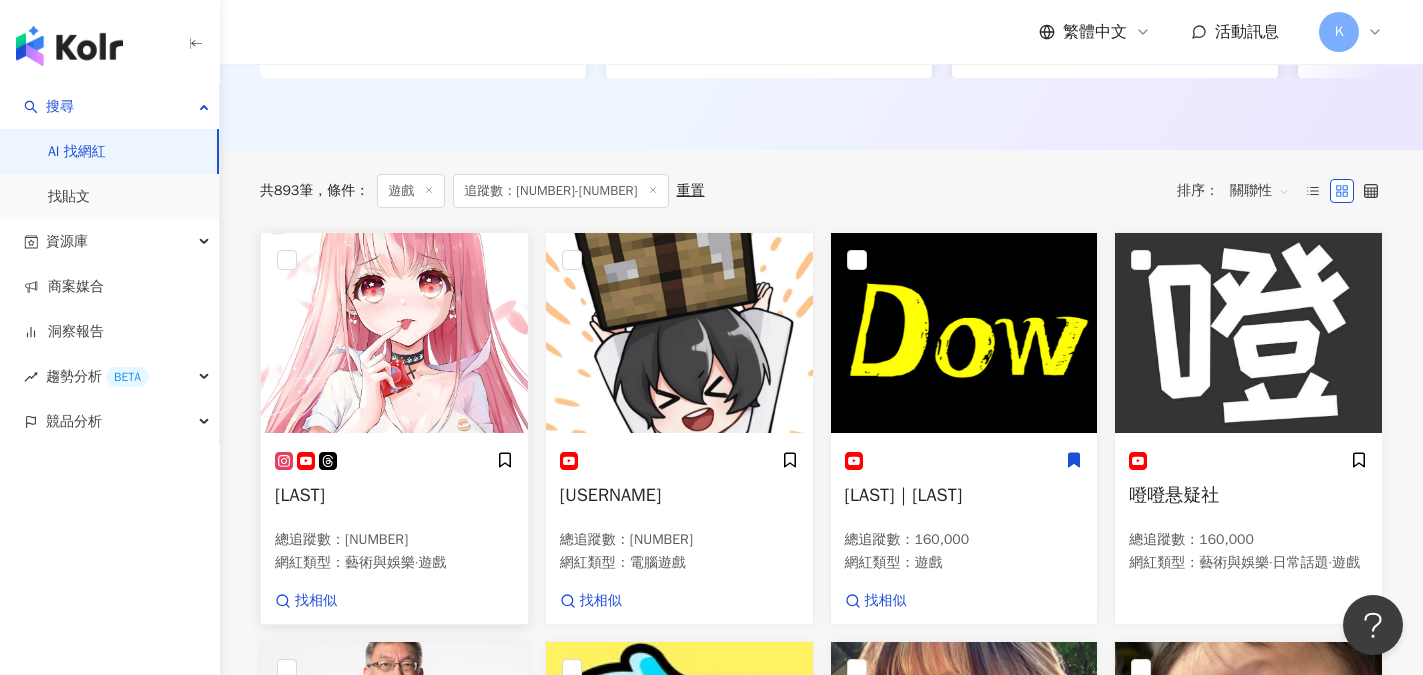 click on "動畫屋泡芙呢" at bounding box center (300, 495) 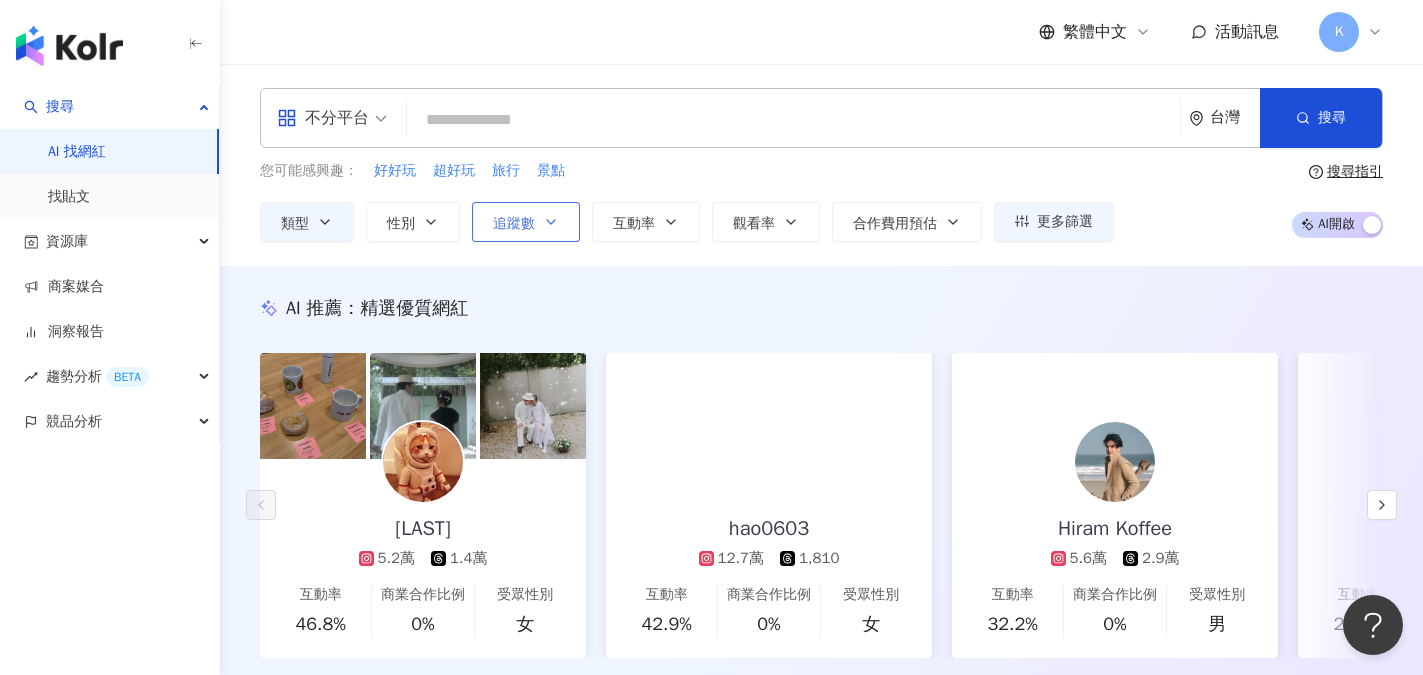 scroll, scrollTop: 0, scrollLeft: 0, axis: both 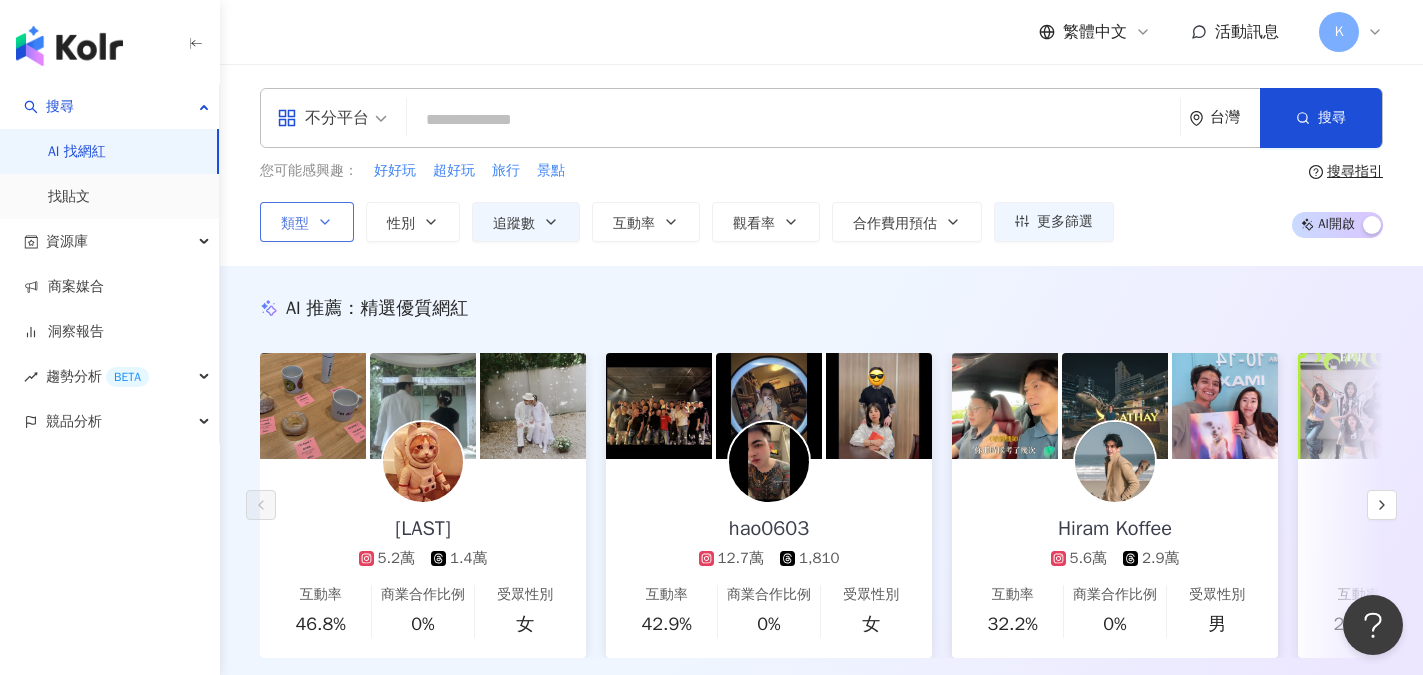 click on "類型" at bounding box center (295, 224) 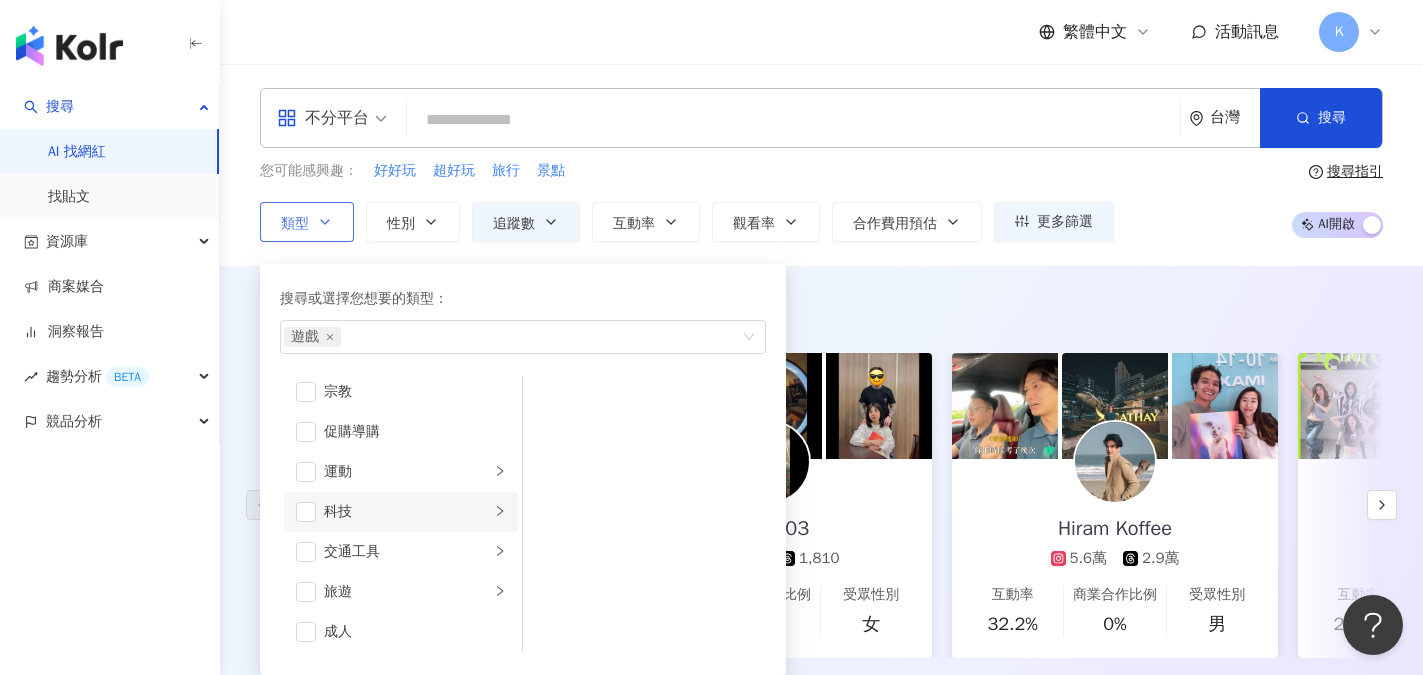 scroll, scrollTop: 693, scrollLeft: 0, axis: vertical 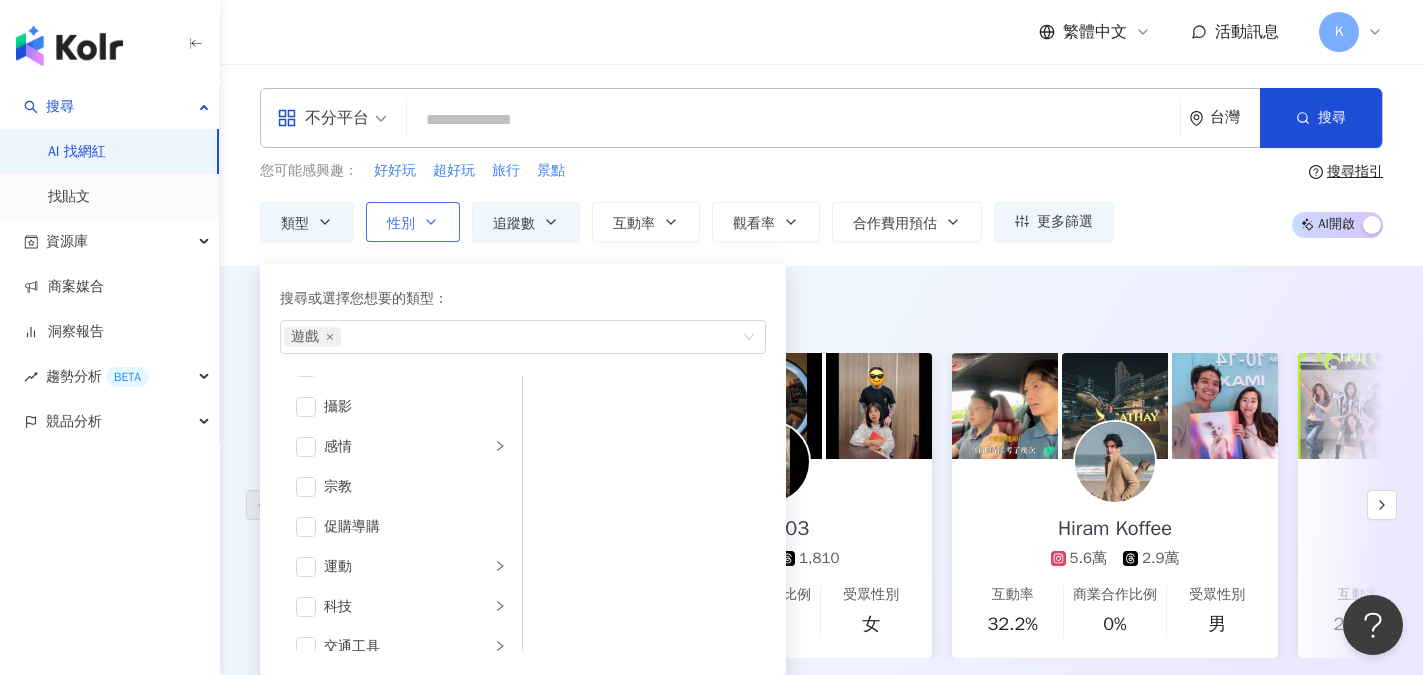 click on "性別" at bounding box center (413, 222) 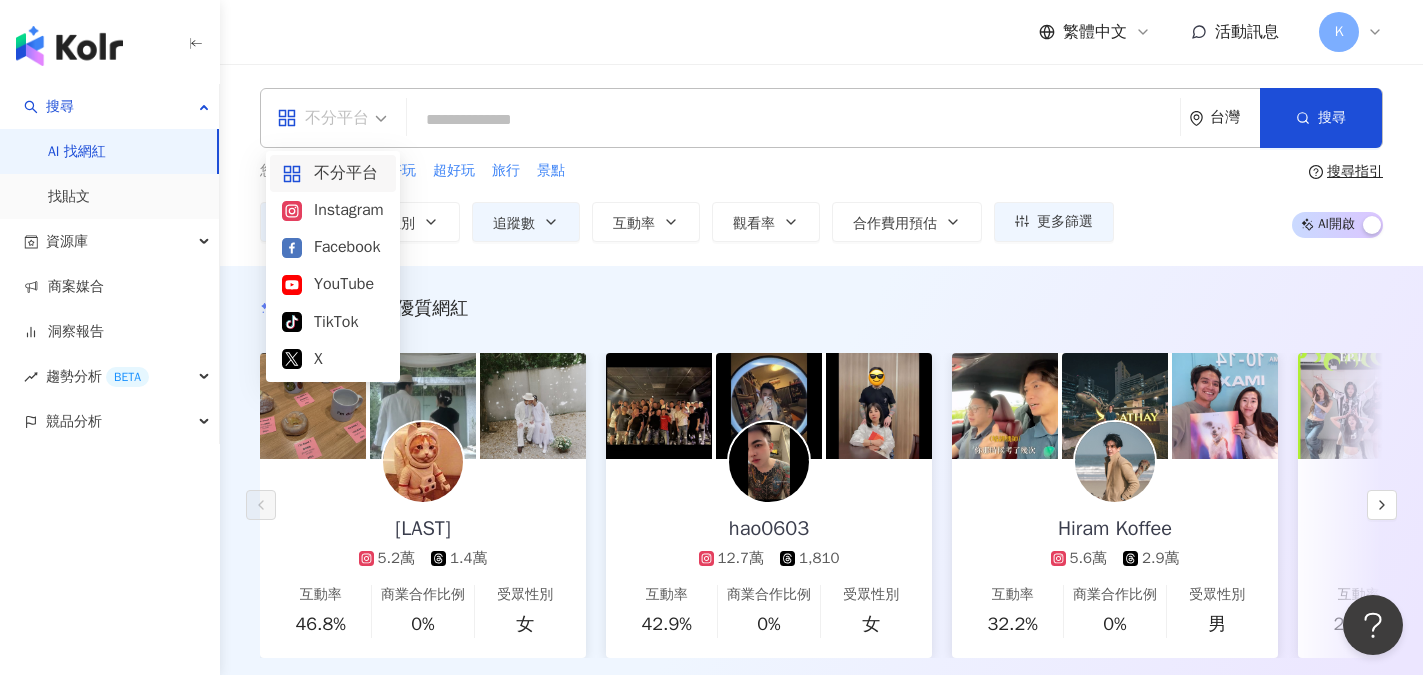 click on "不分平台" at bounding box center (323, 118) 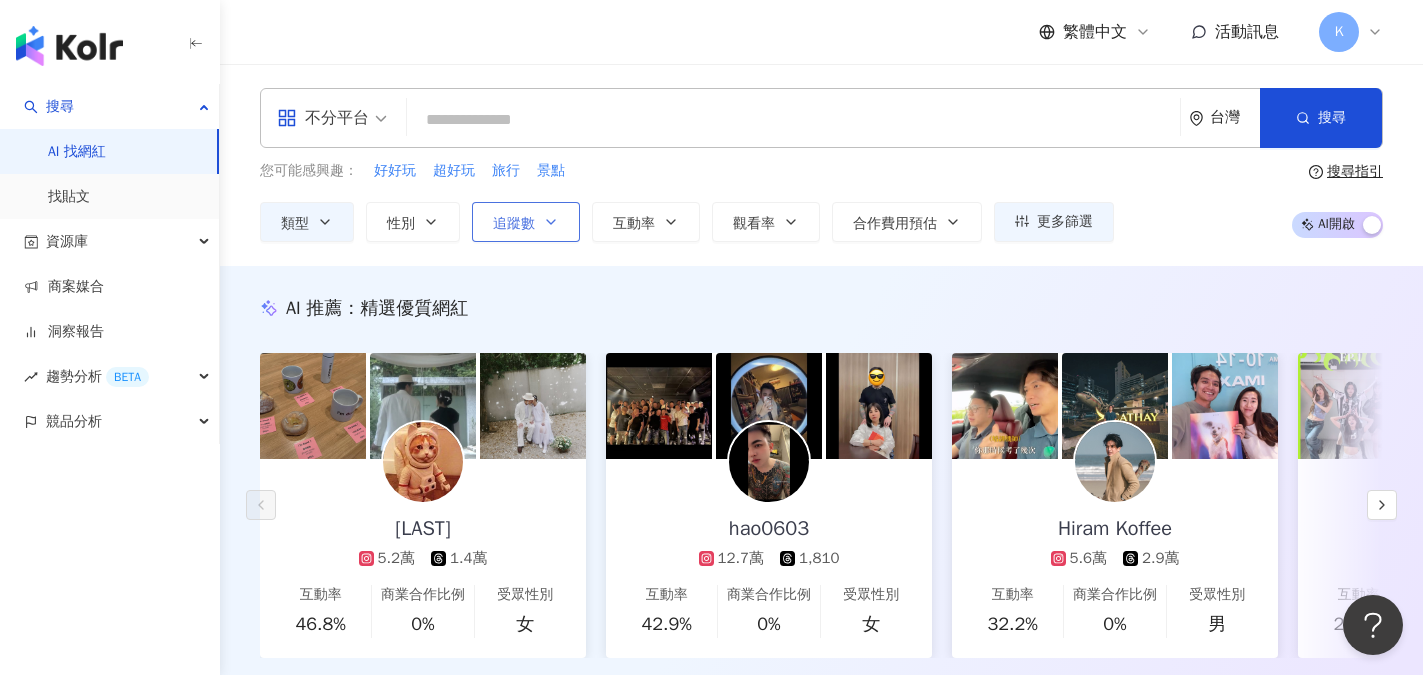 click 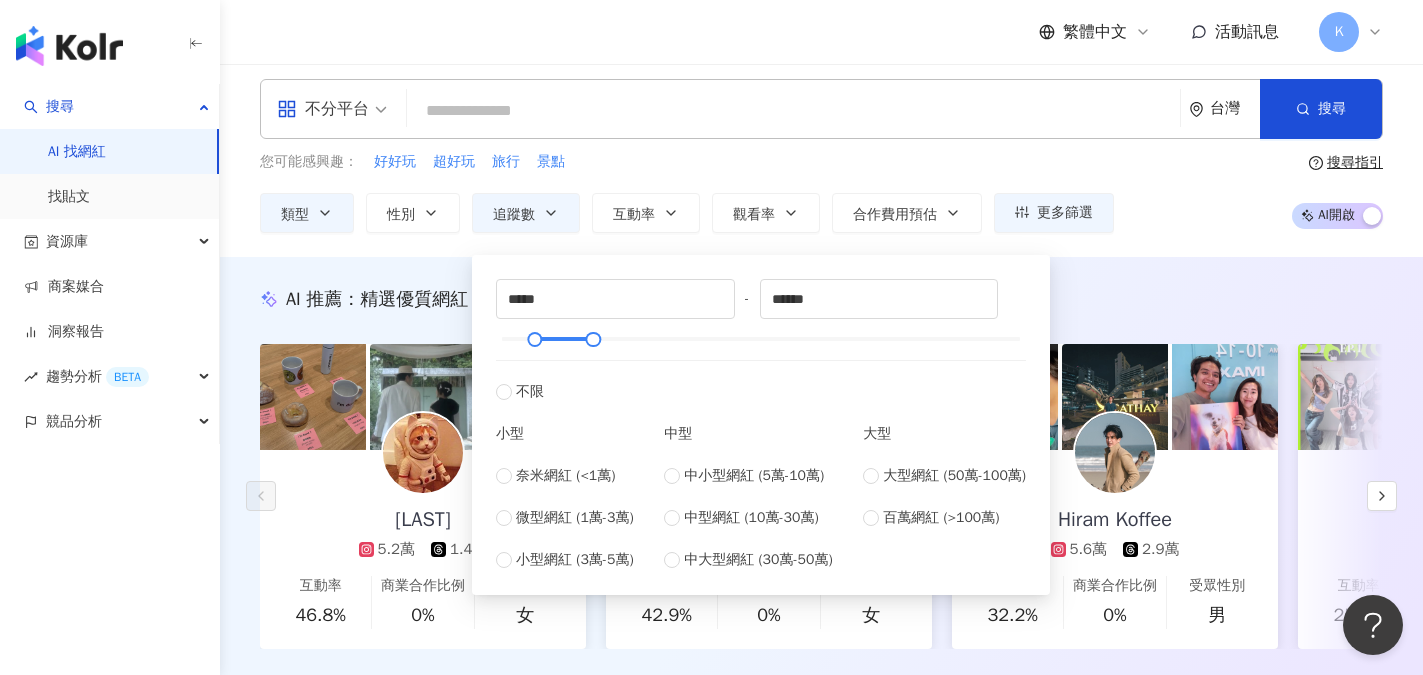 scroll, scrollTop: 0, scrollLeft: 0, axis: both 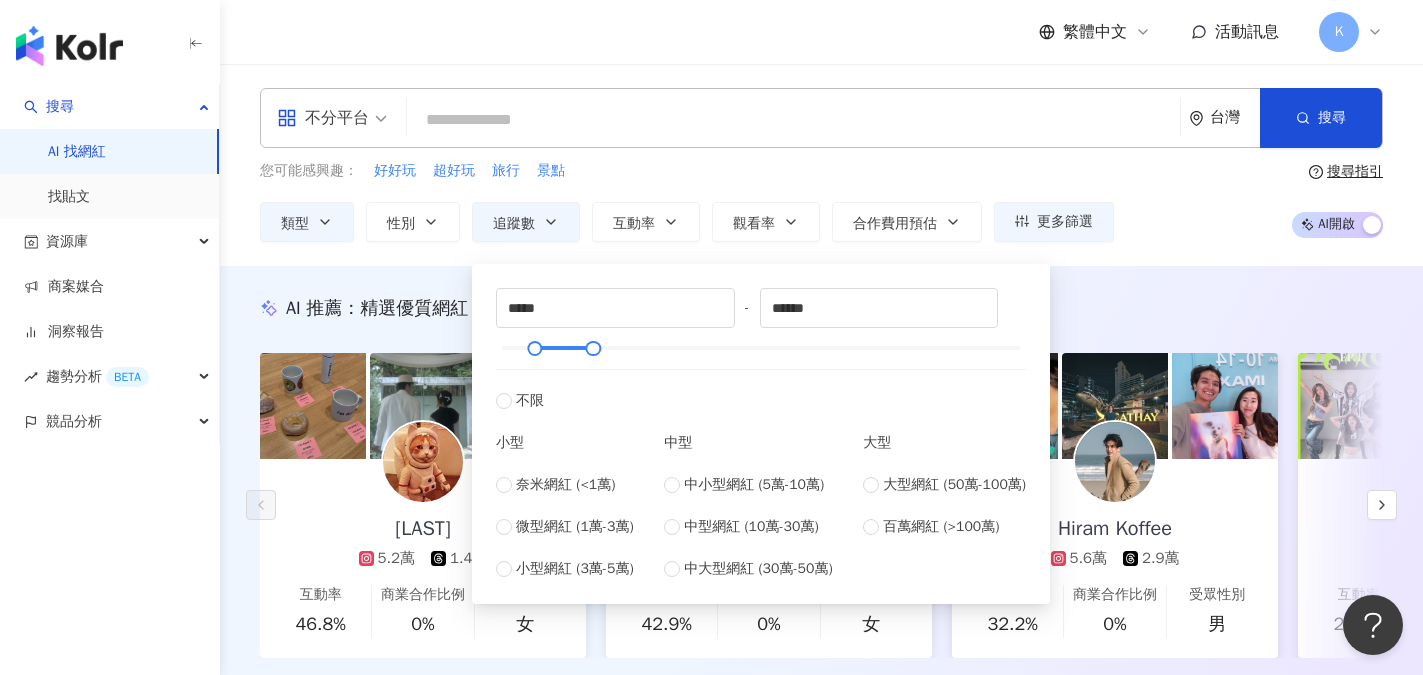 click at bounding box center (793, 120) 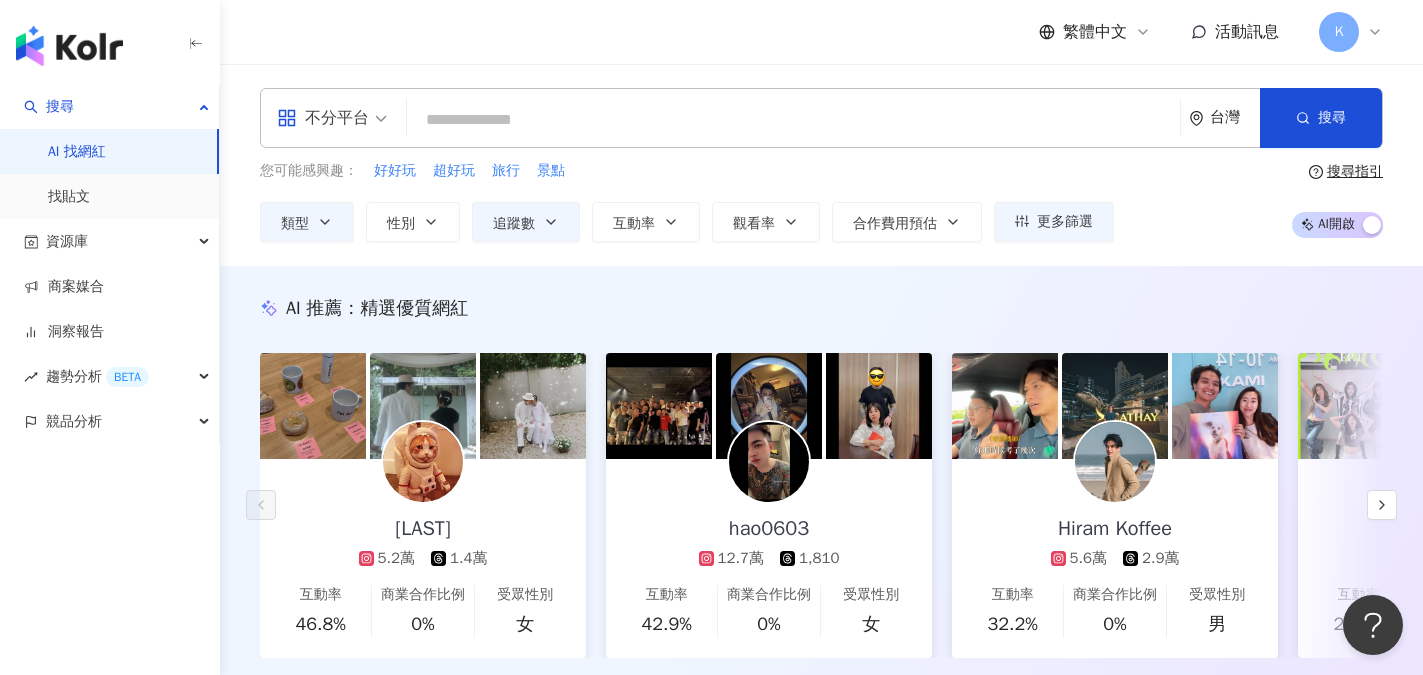 scroll, scrollTop: 100, scrollLeft: 0, axis: vertical 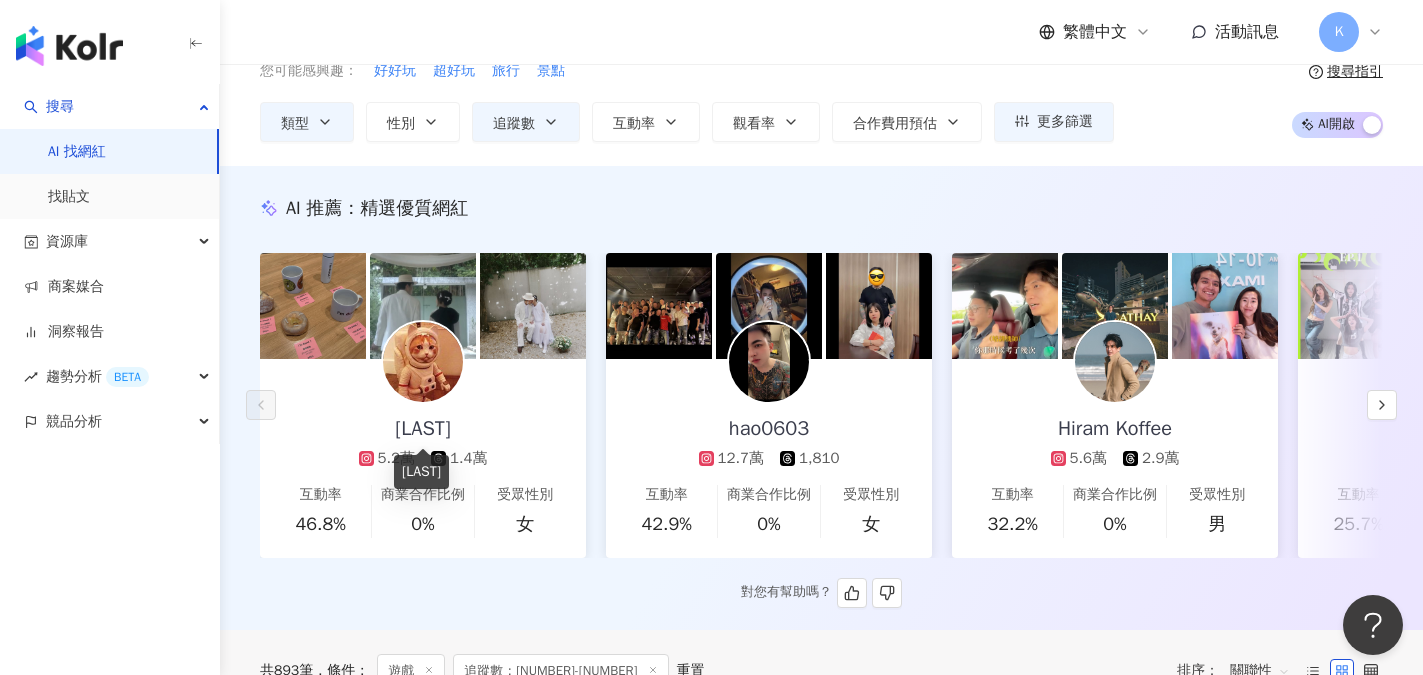 click on "藏鏡喵" at bounding box center [423, 429] 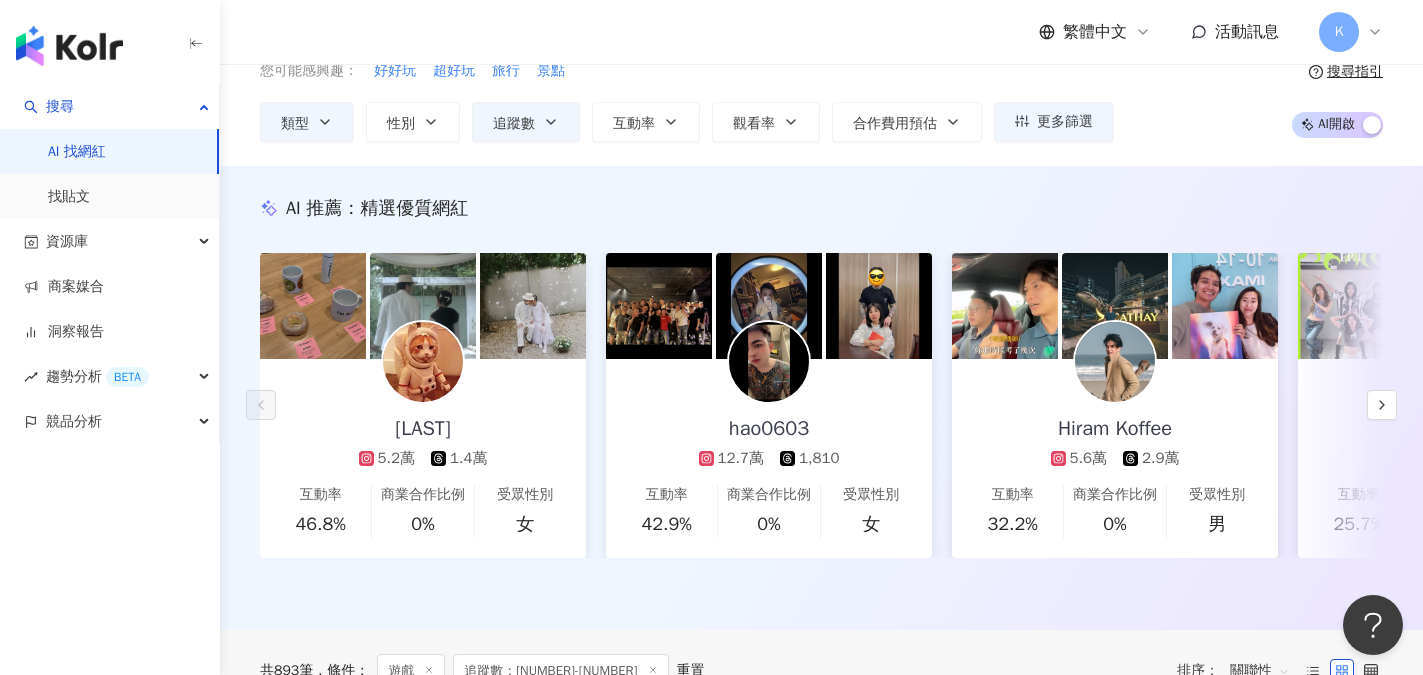 click at bounding box center (69, 46) 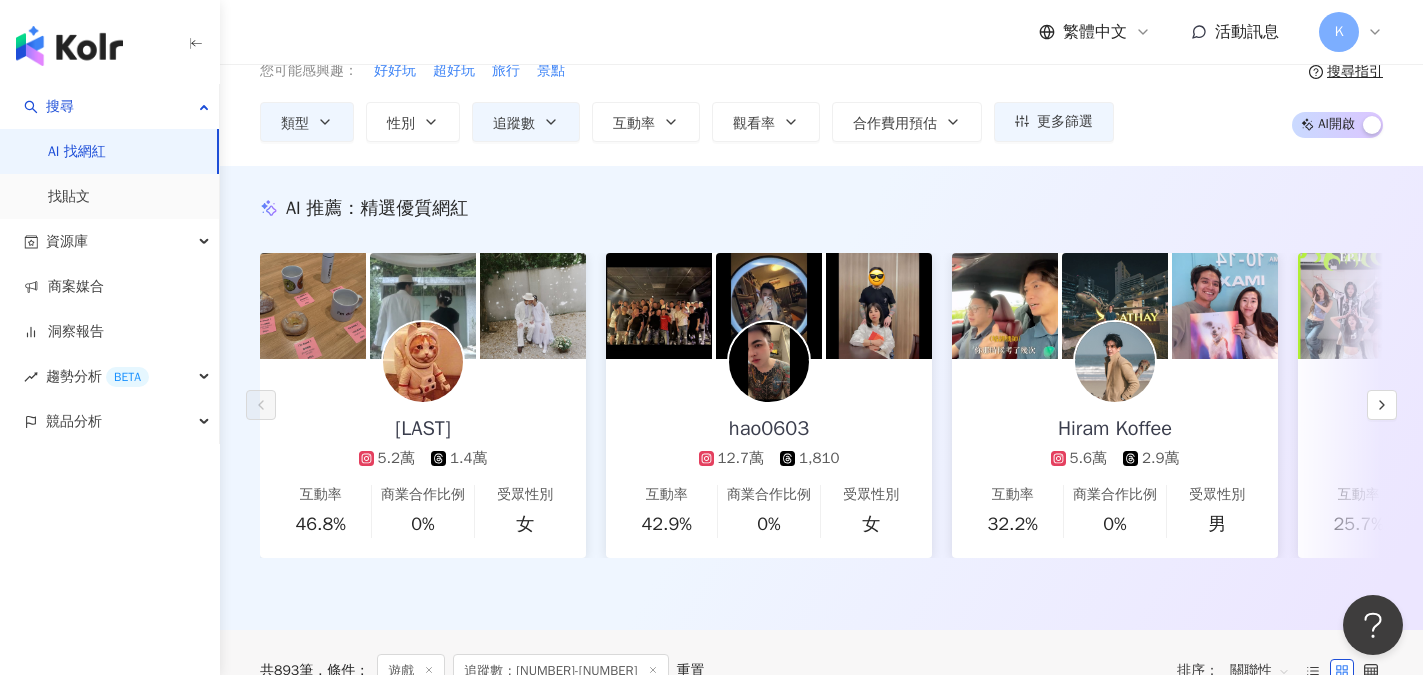 scroll, scrollTop: 0, scrollLeft: 0, axis: both 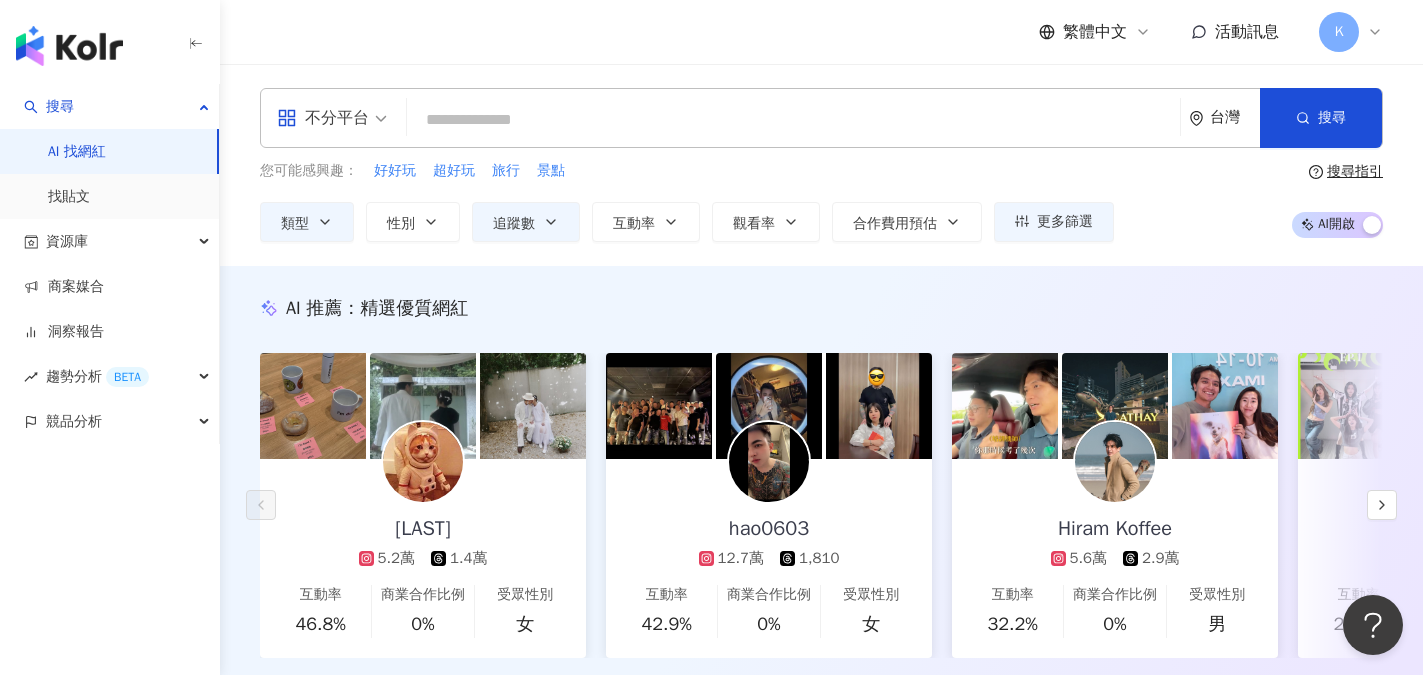 click at bounding box center [69, 46] 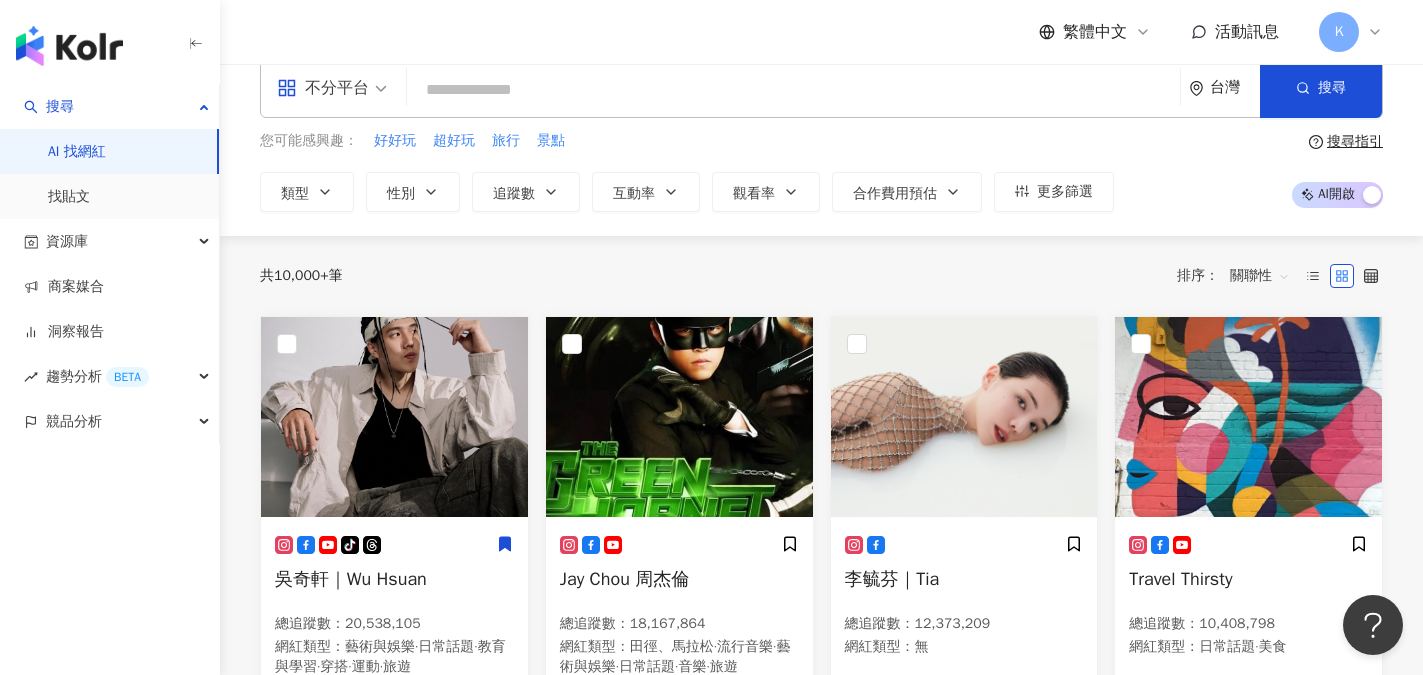 scroll, scrollTop: 0, scrollLeft: 0, axis: both 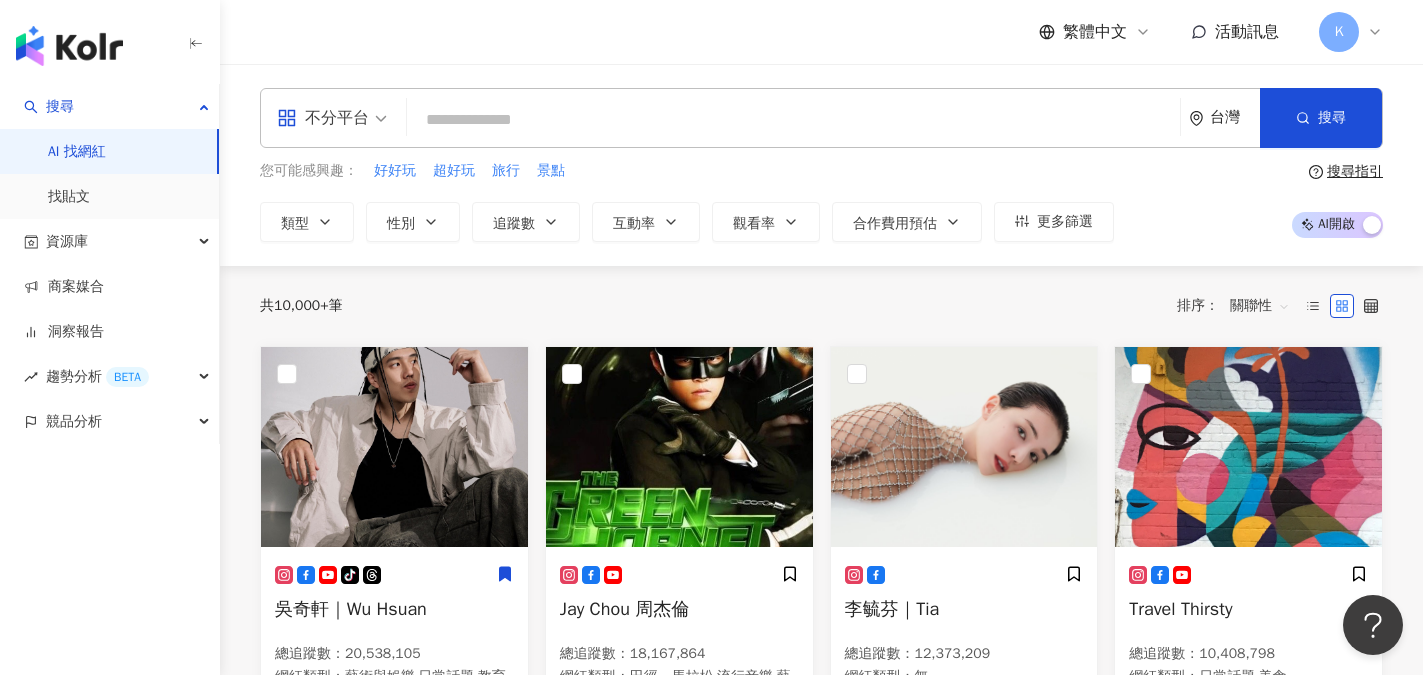 click on "不分平台" at bounding box center [323, 118] 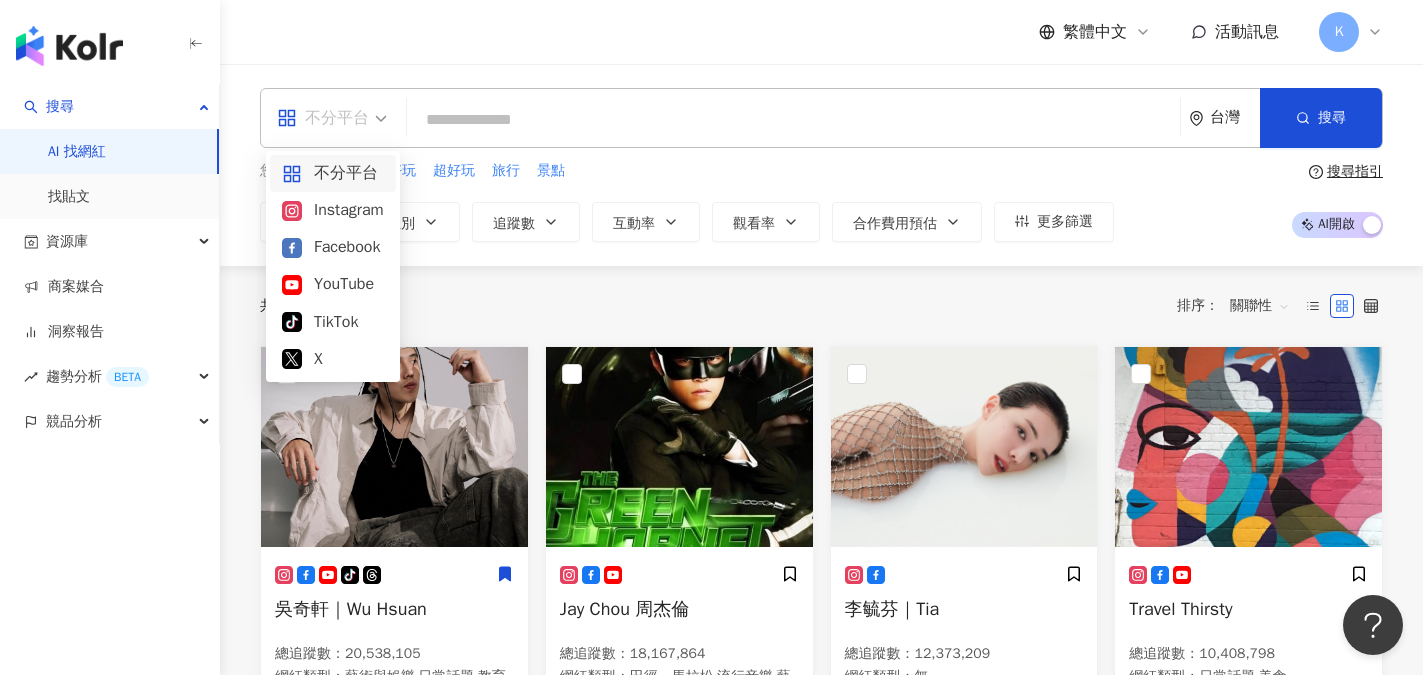 click on "不分平台" at bounding box center (333, 173) 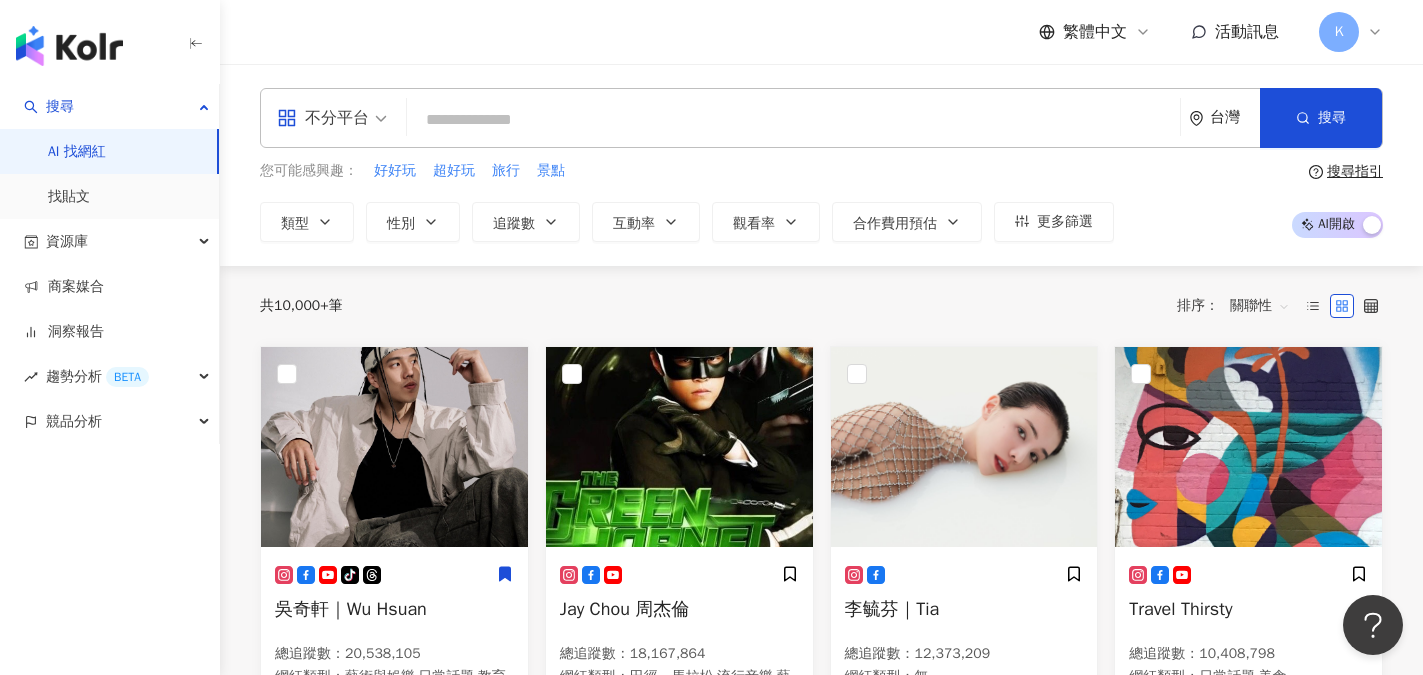 click at bounding box center (793, 120) 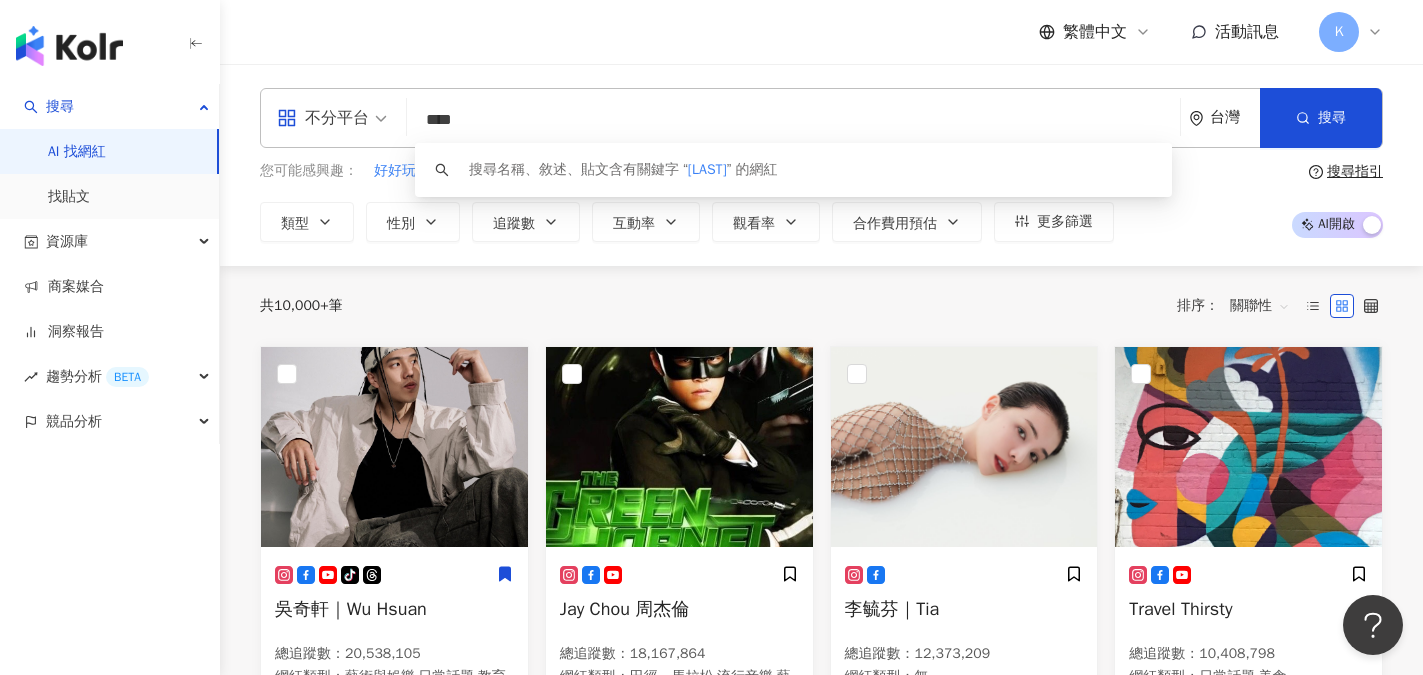type on "***" 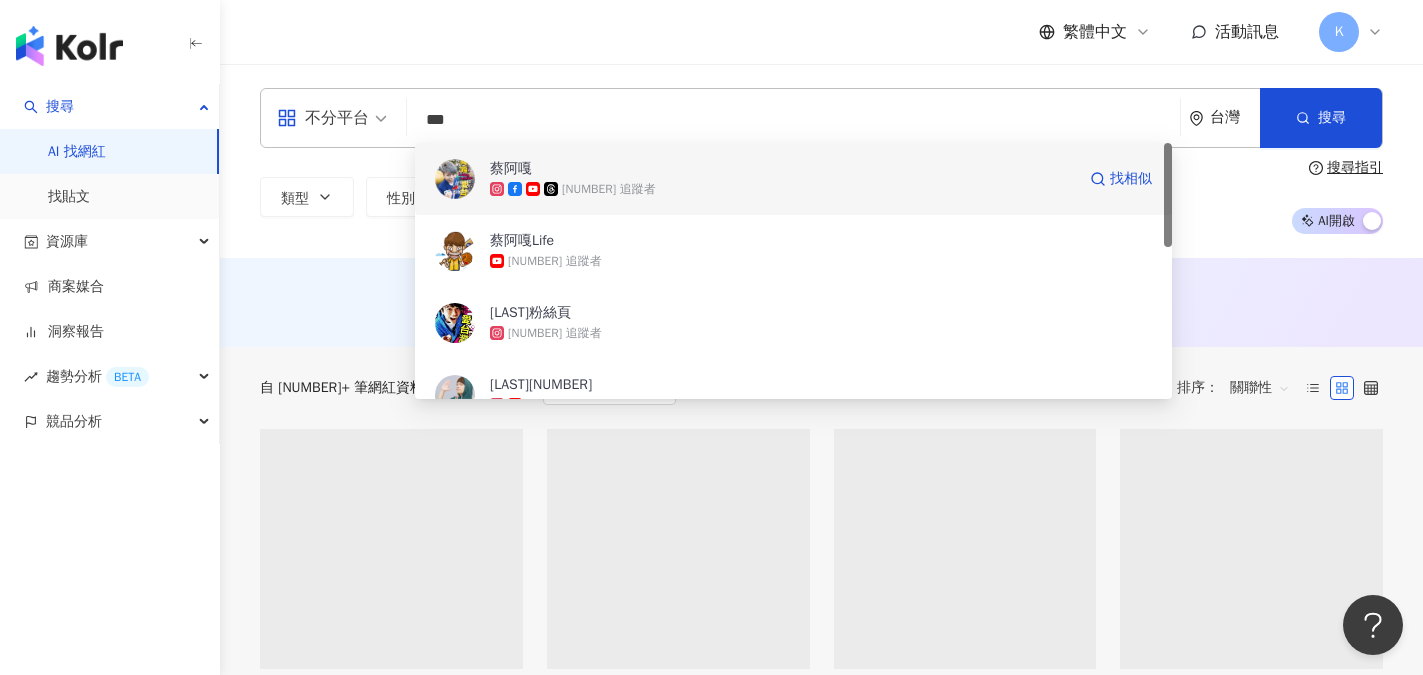 click at bounding box center (455, 179) 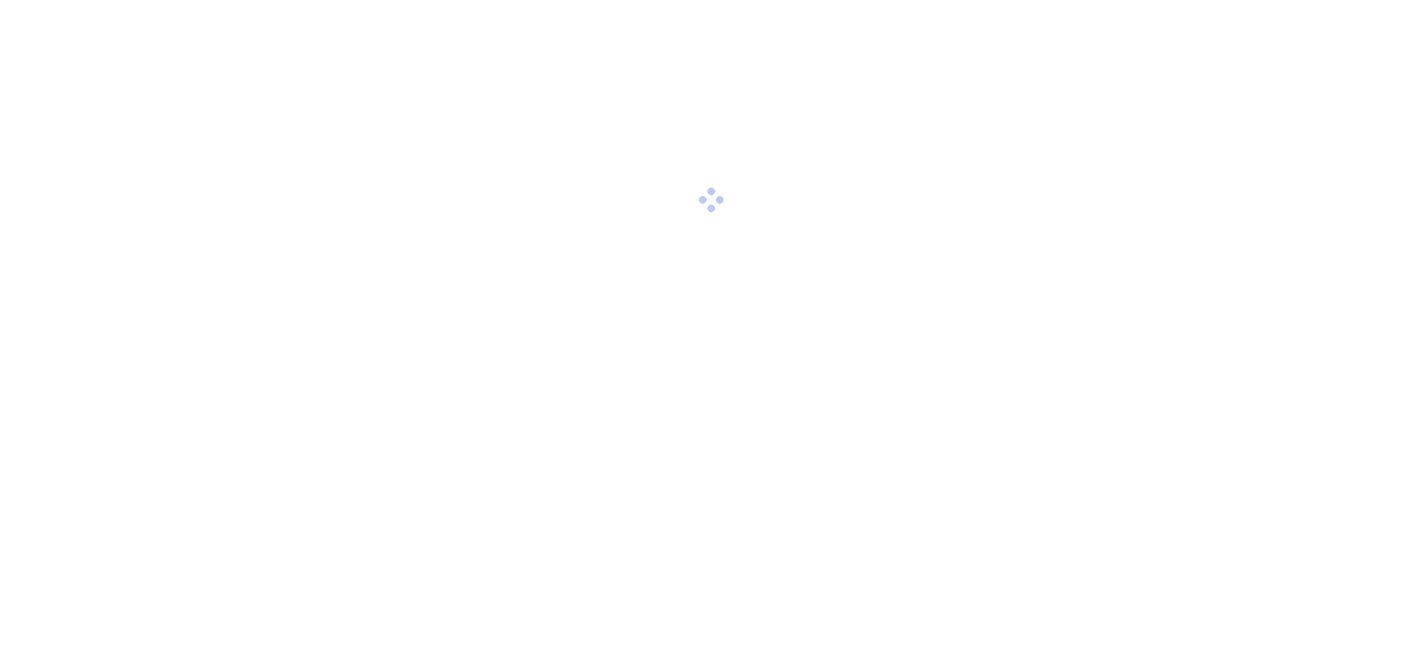 scroll, scrollTop: 0, scrollLeft: 0, axis: both 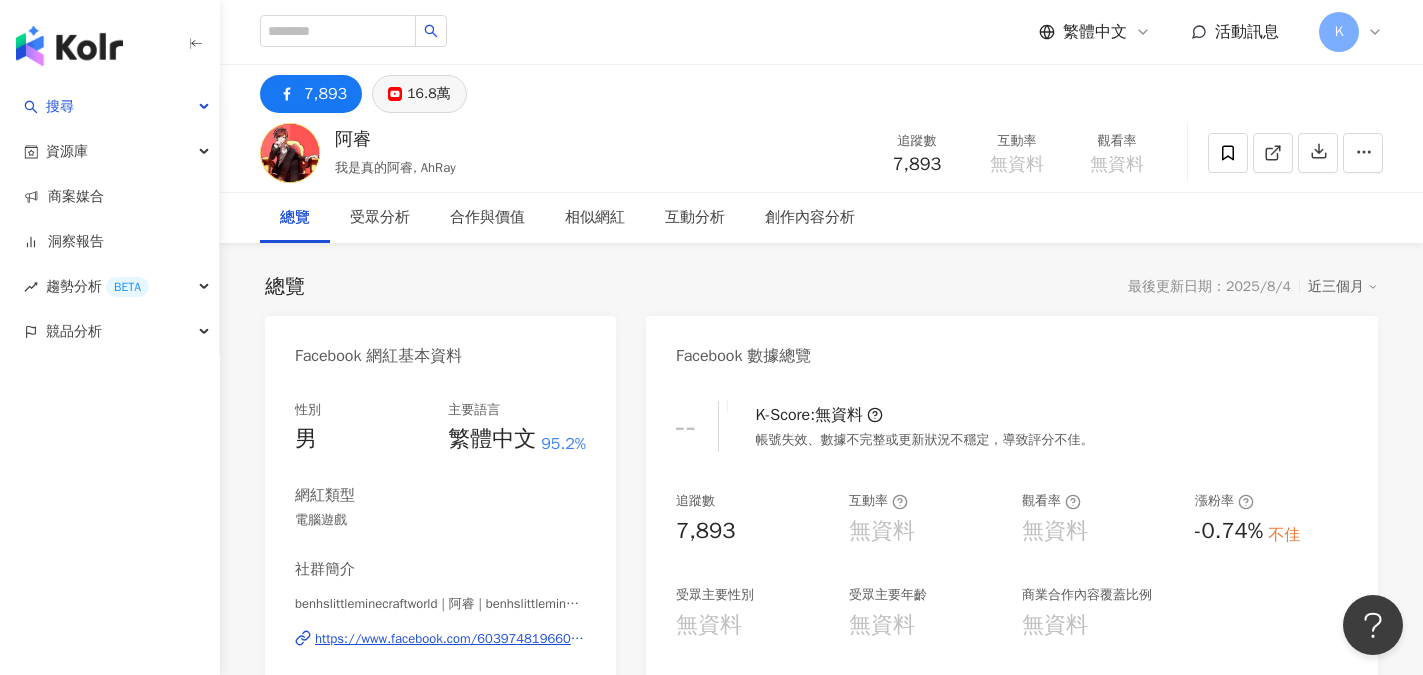 click on "16.8萬" at bounding box center (428, 94) 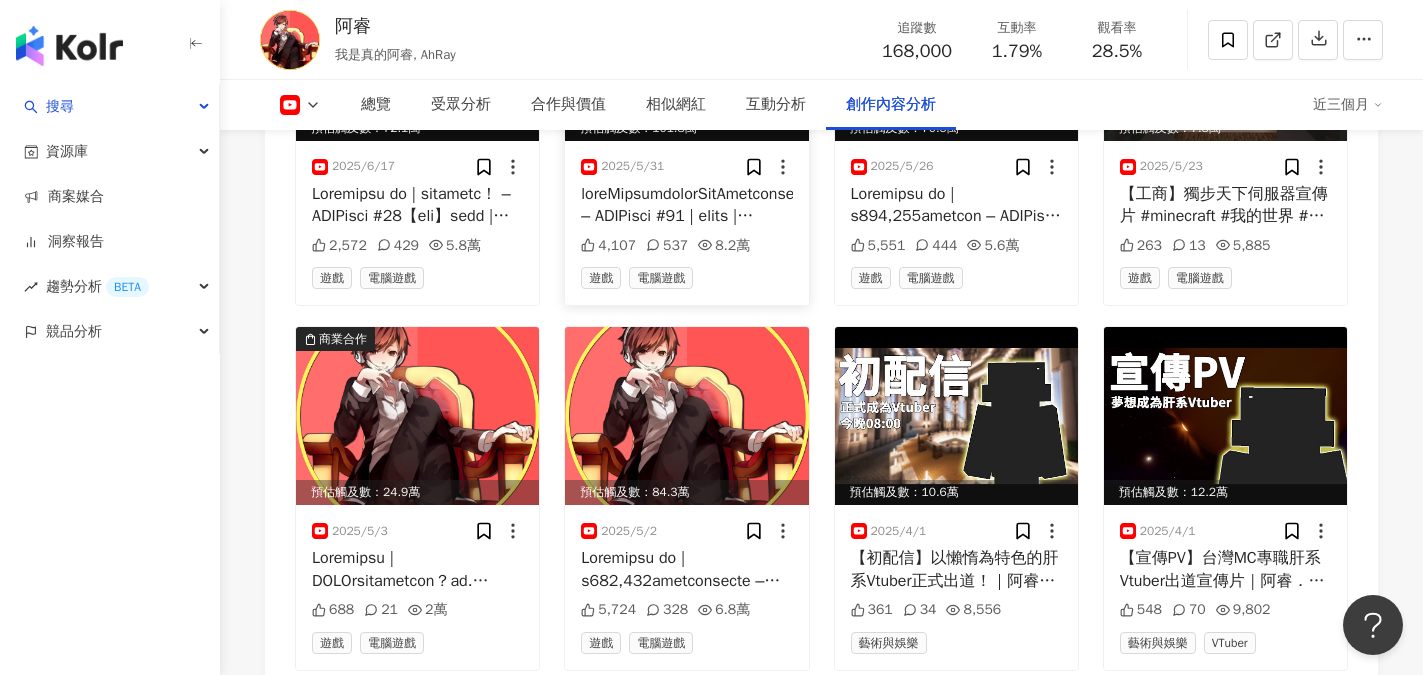 scroll, scrollTop: 6100, scrollLeft: 0, axis: vertical 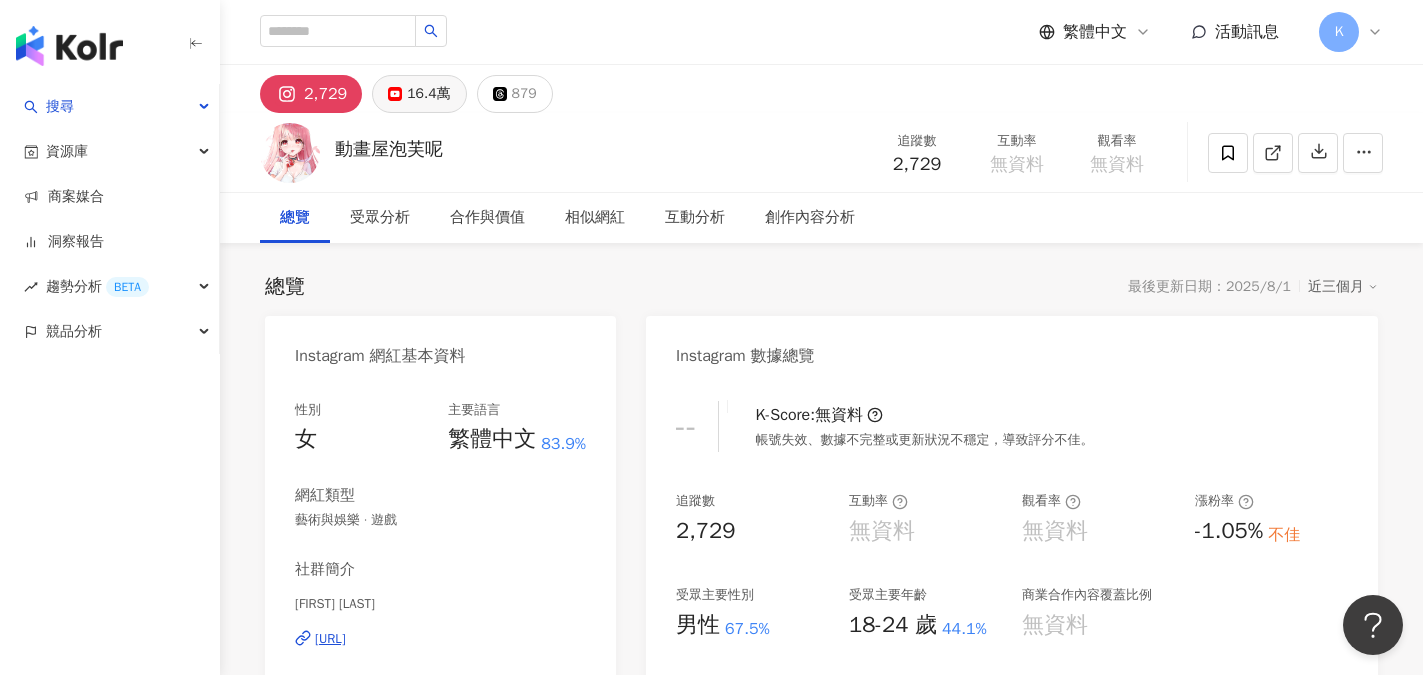 click on "16.4萬" at bounding box center [428, 94] 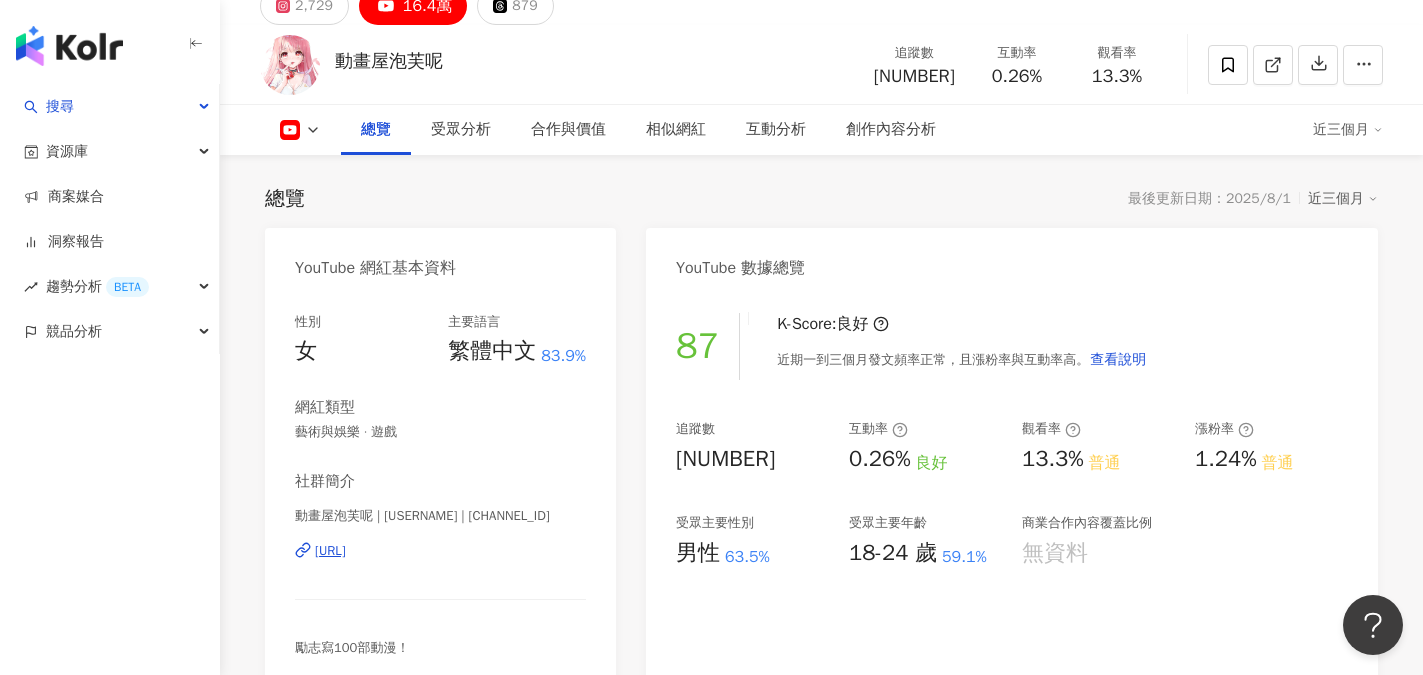 scroll, scrollTop: 0, scrollLeft: 0, axis: both 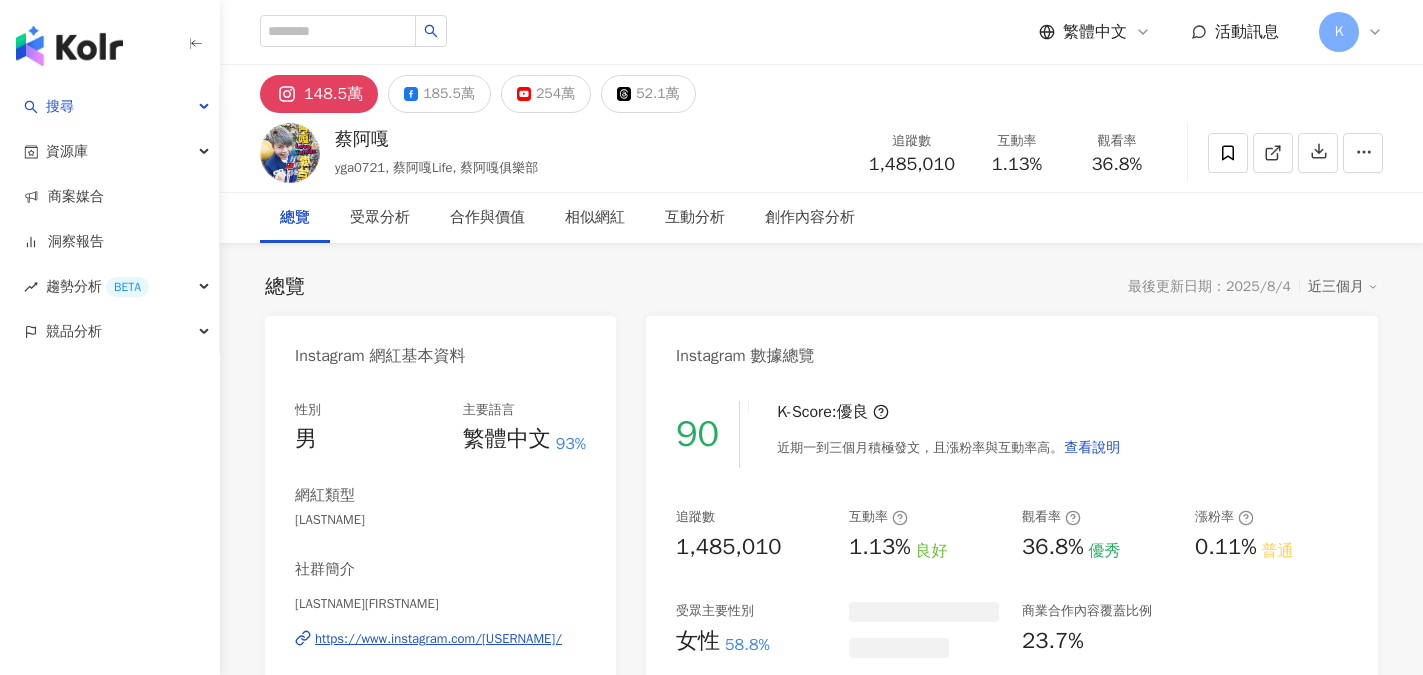 click 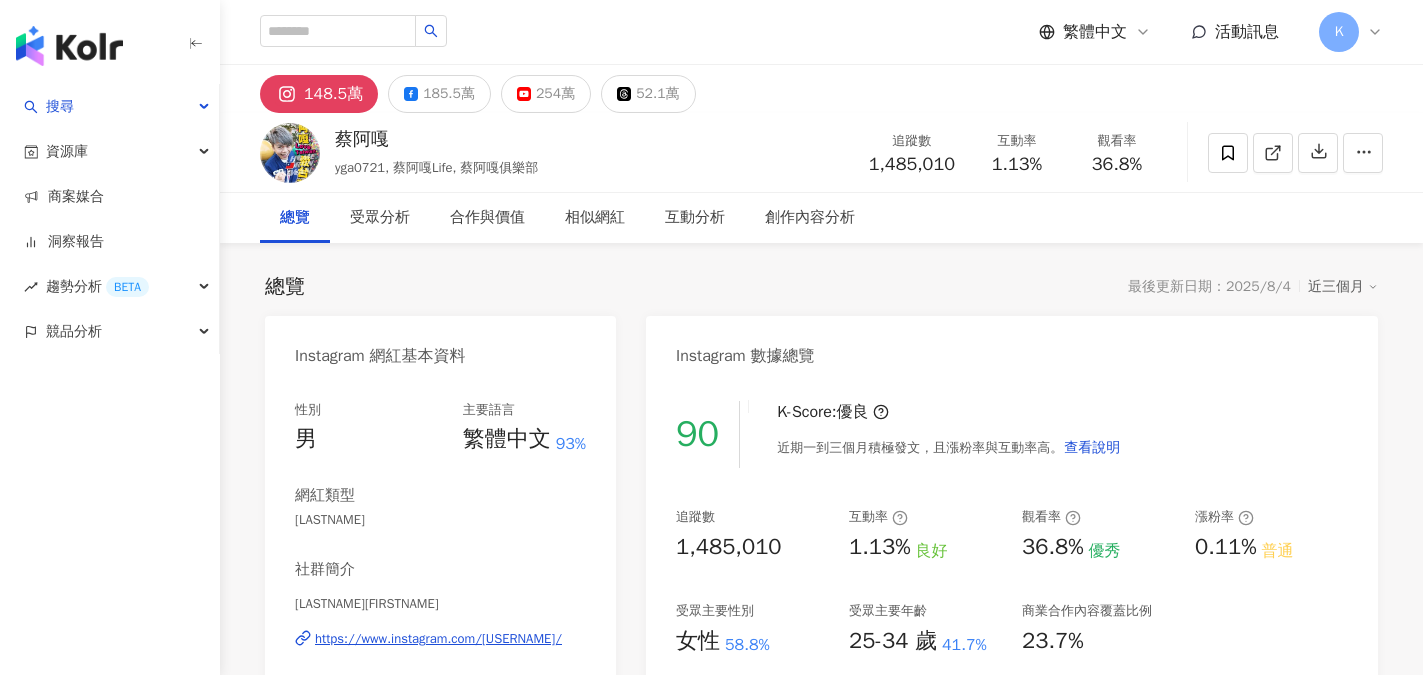 click on "[LASTNAME][FIRSTNAME]" at bounding box center [821, 969] 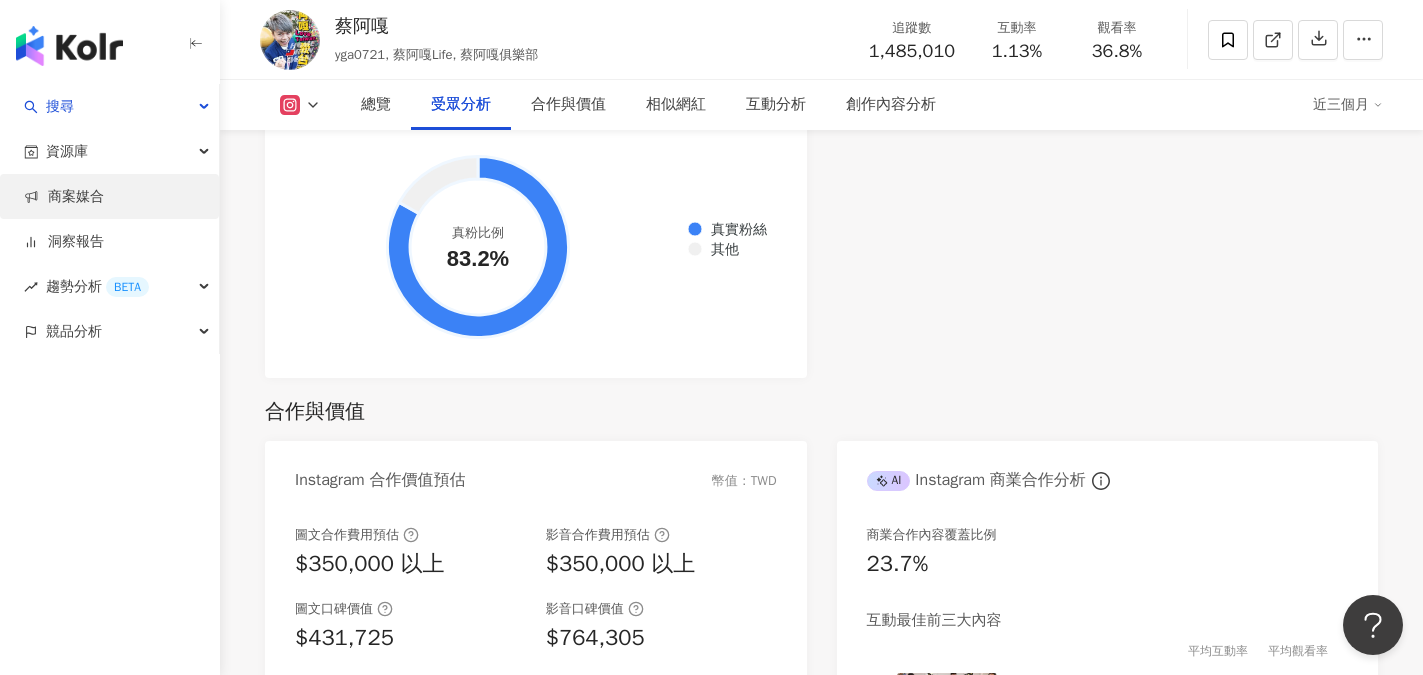 scroll, scrollTop: 1900, scrollLeft: 0, axis: vertical 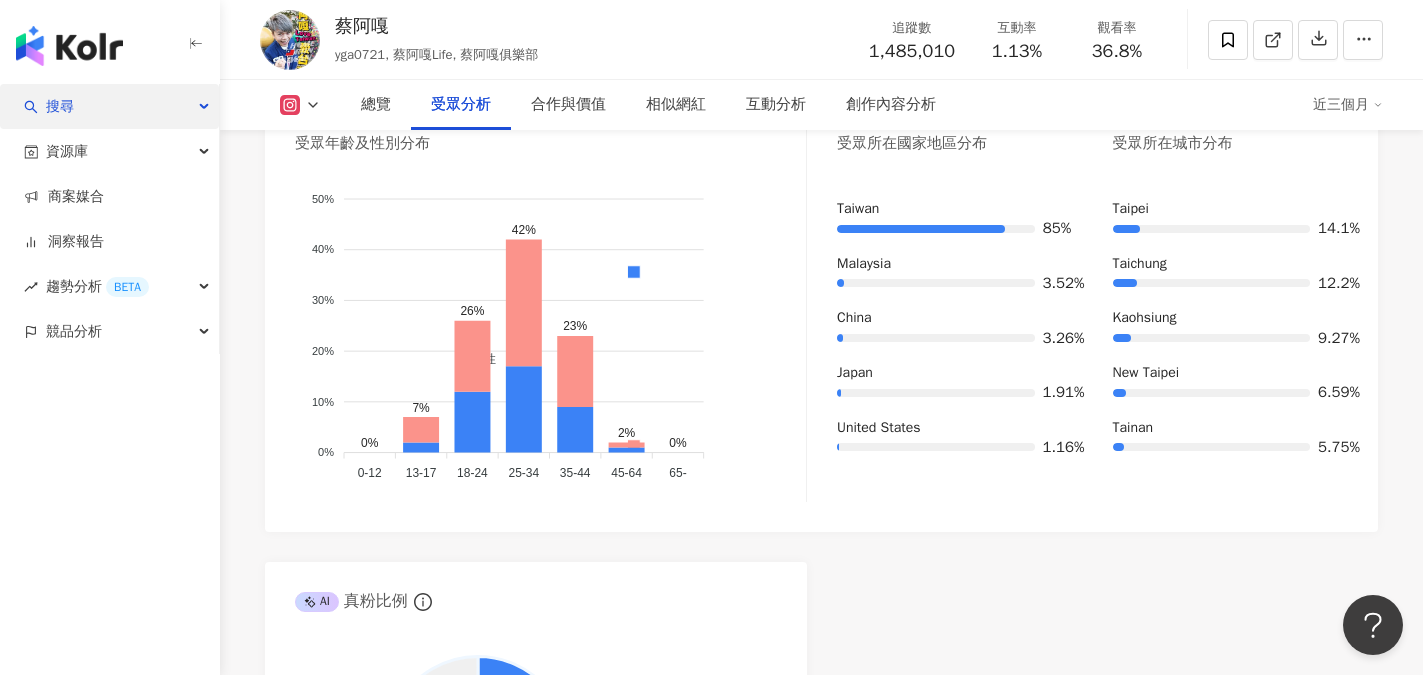 click on "搜尋" at bounding box center [60, 106] 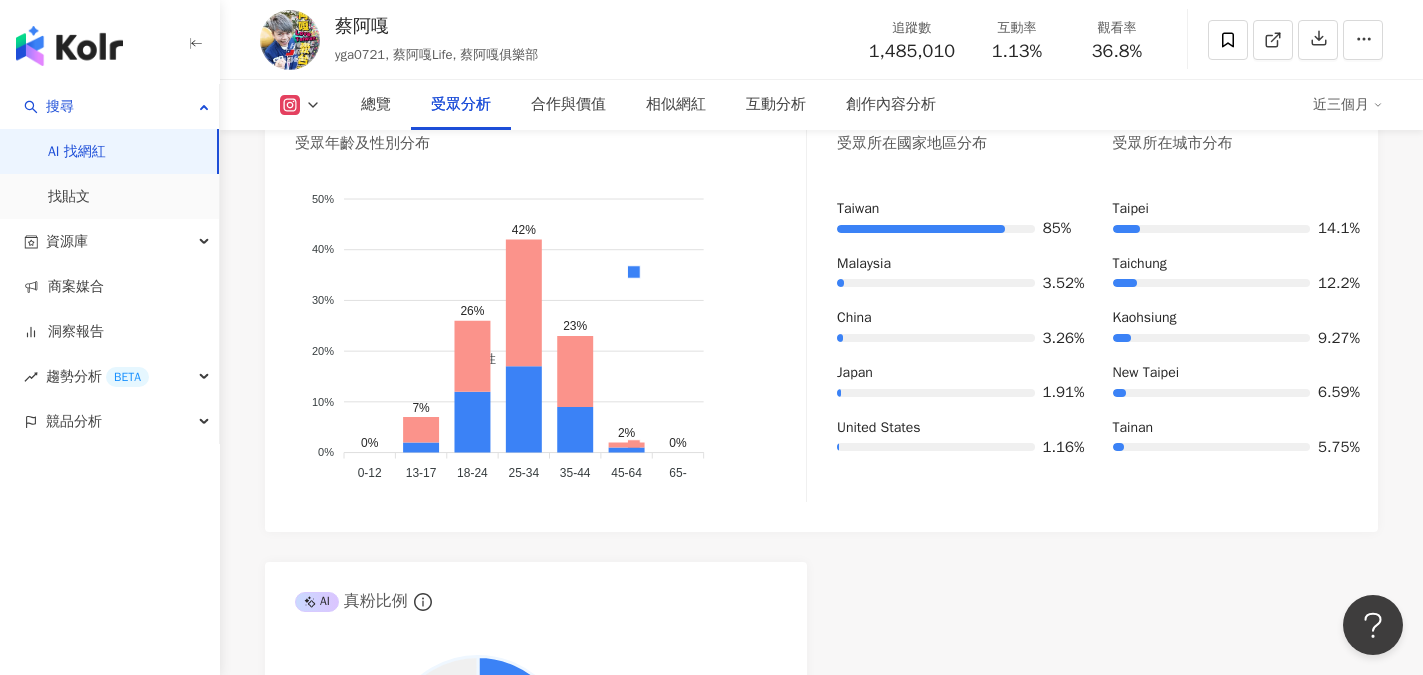click on "AI 找網紅" at bounding box center [77, 152] 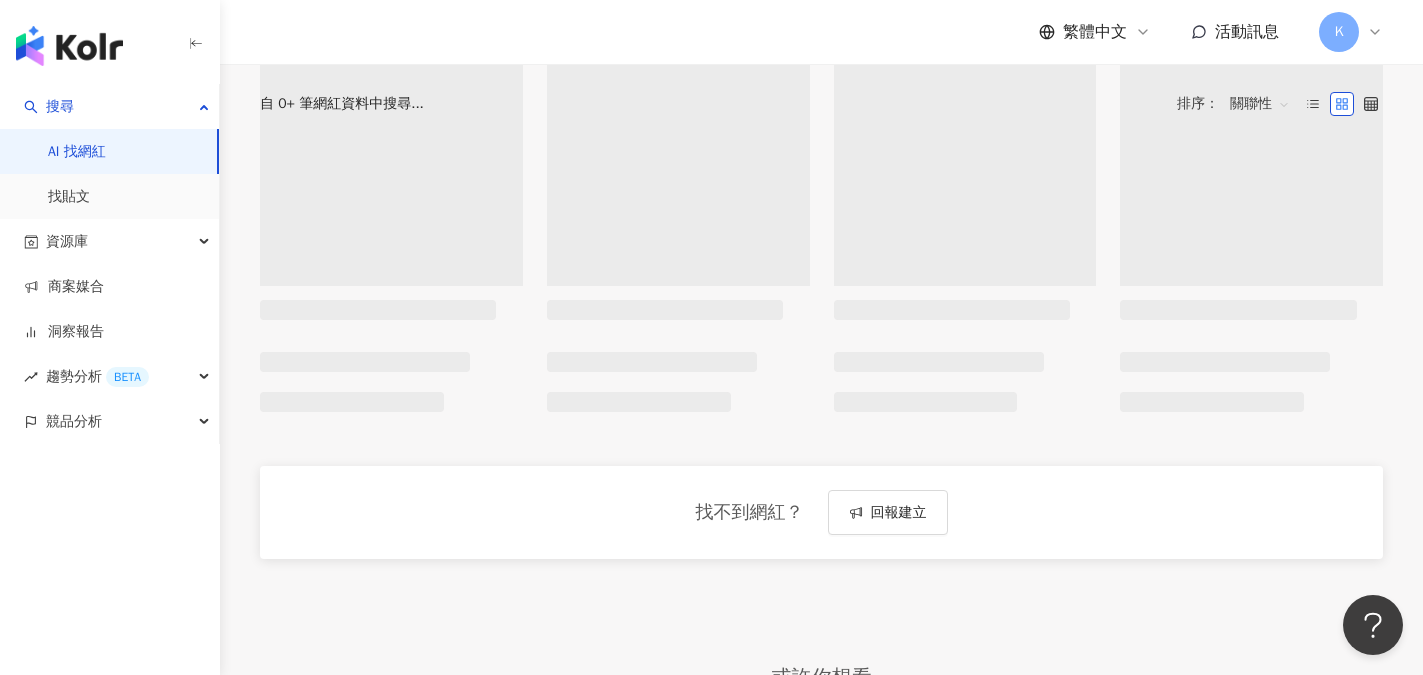 scroll, scrollTop: 0, scrollLeft: 0, axis: both 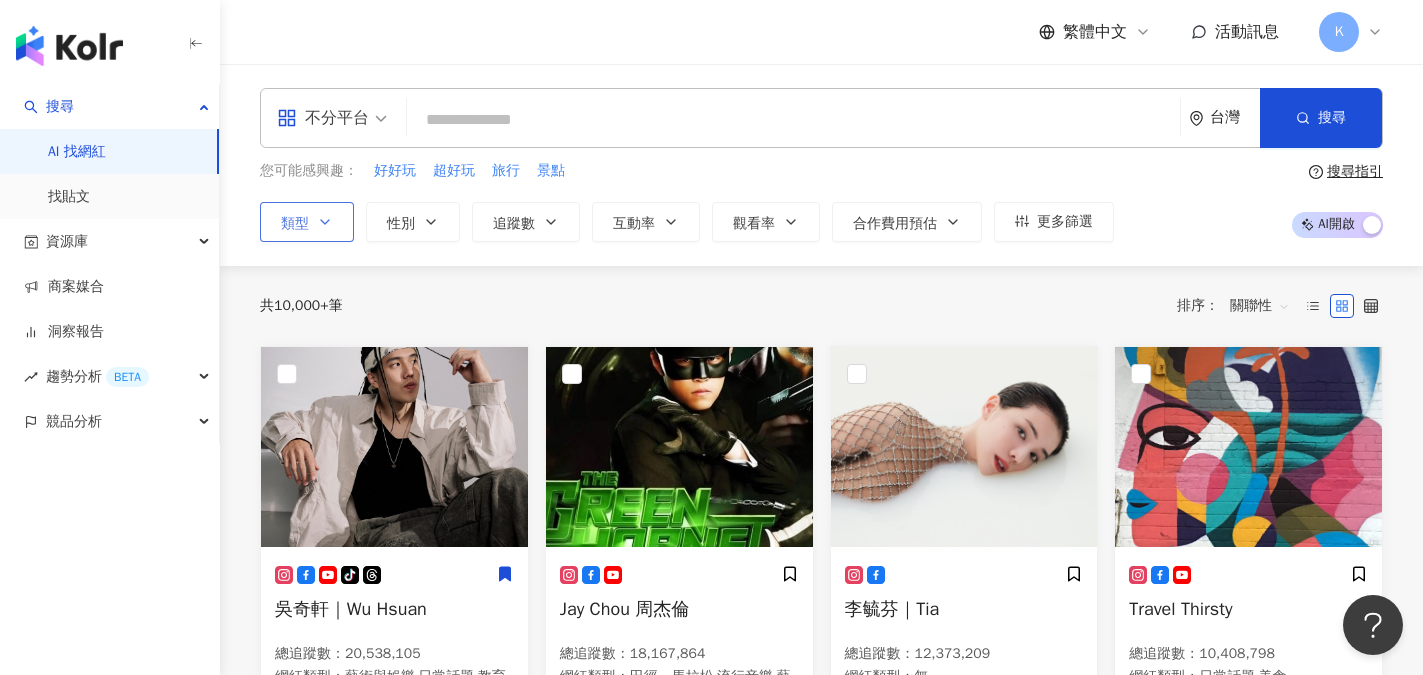 click on "類型" at bounding box center (295, 224) 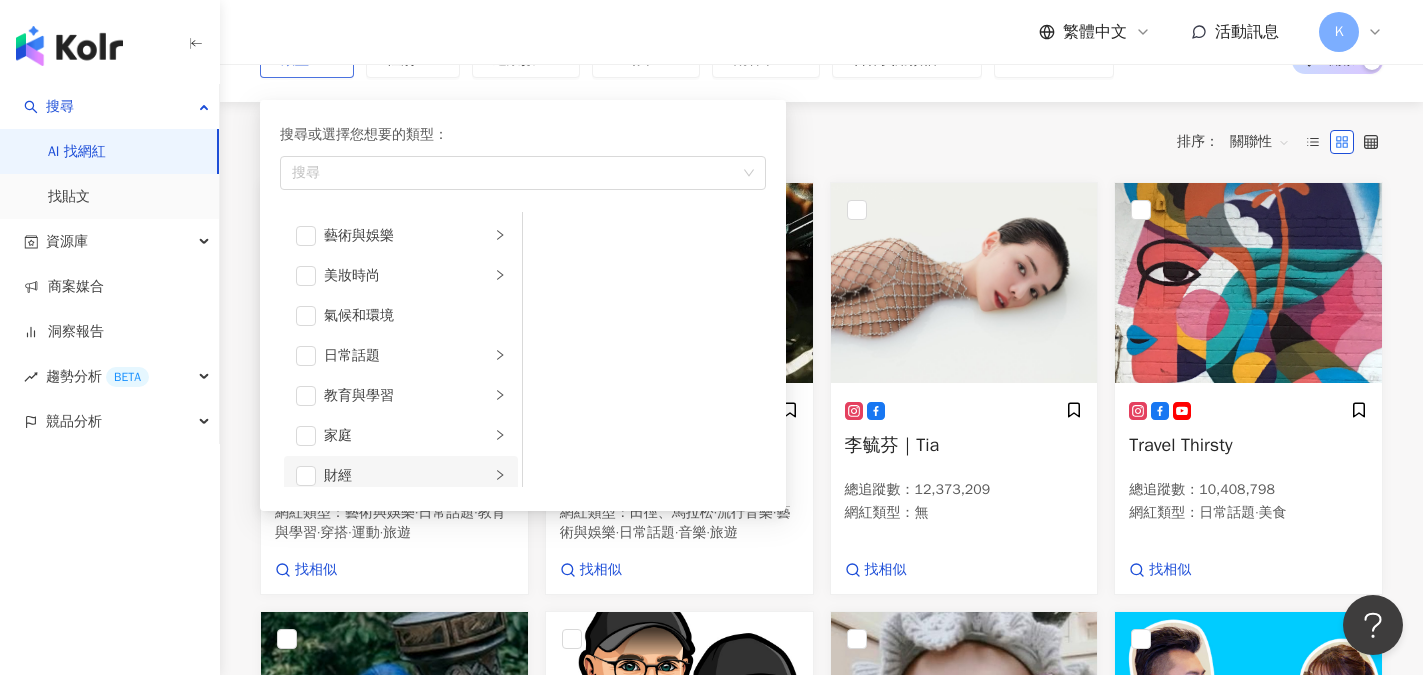 scroll, scrollTop: 200, scrollLeft: 0, axis: vertical 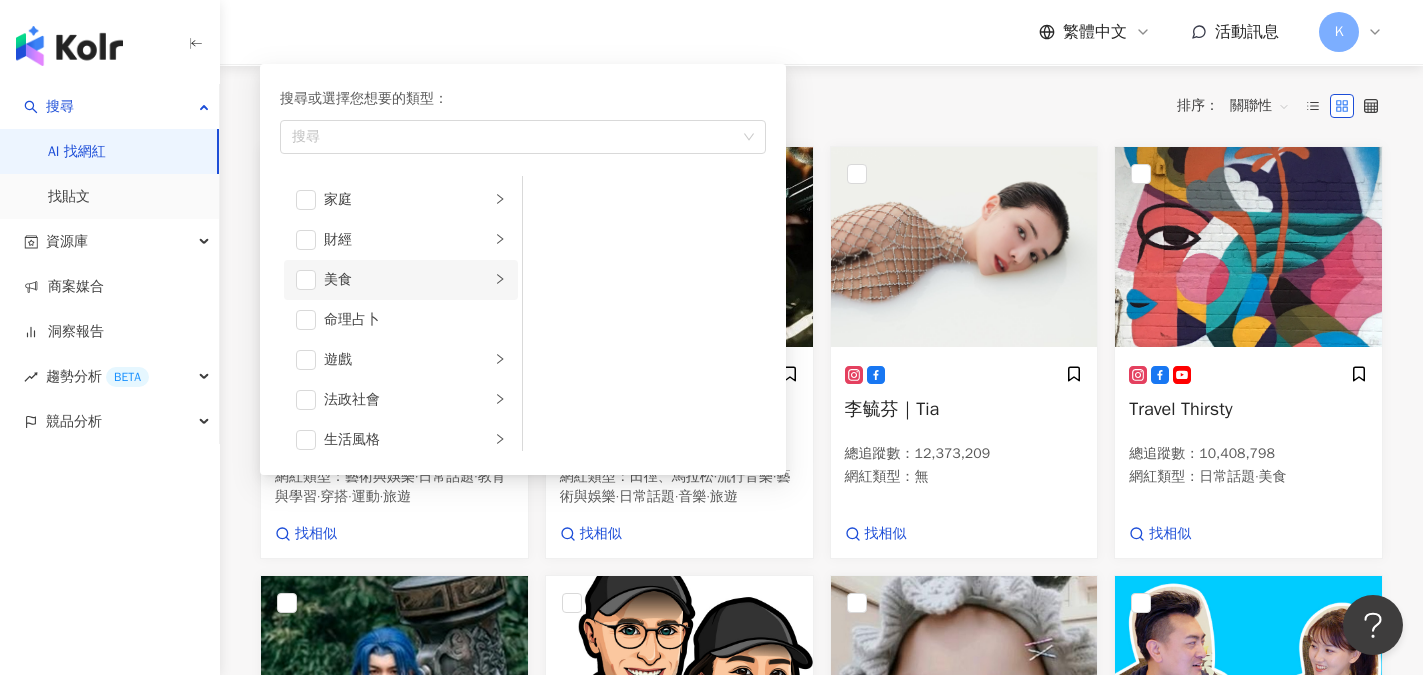 click on "美食" at bounding box center (407, 280) 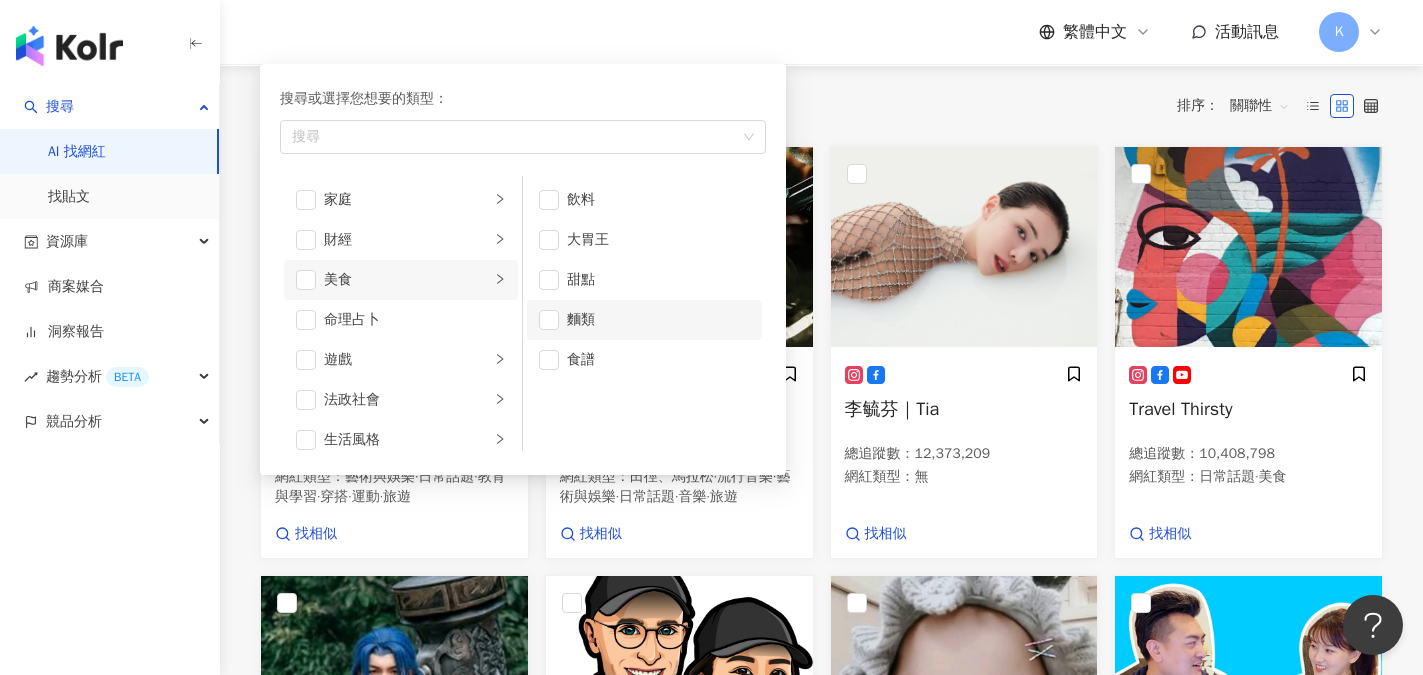 click on "麵類" at bounding box center (658, 320) 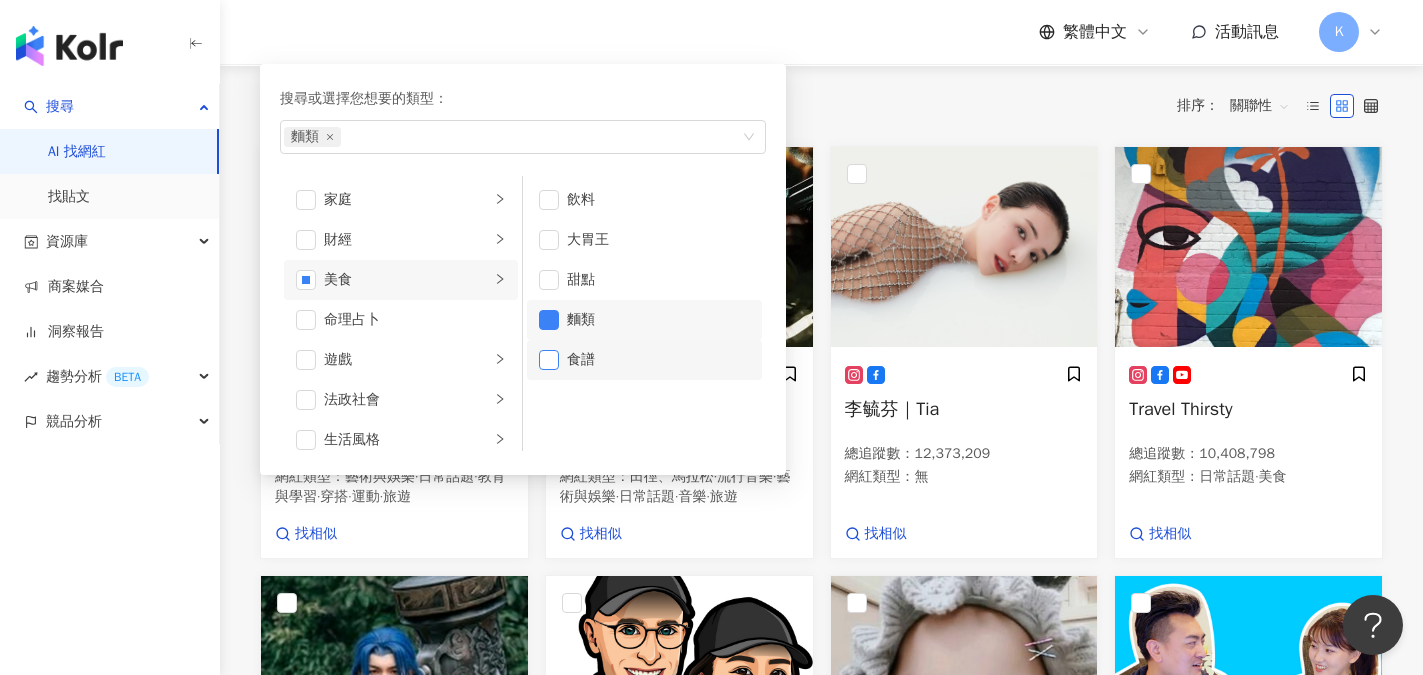 click at bounding box center (549, 360) 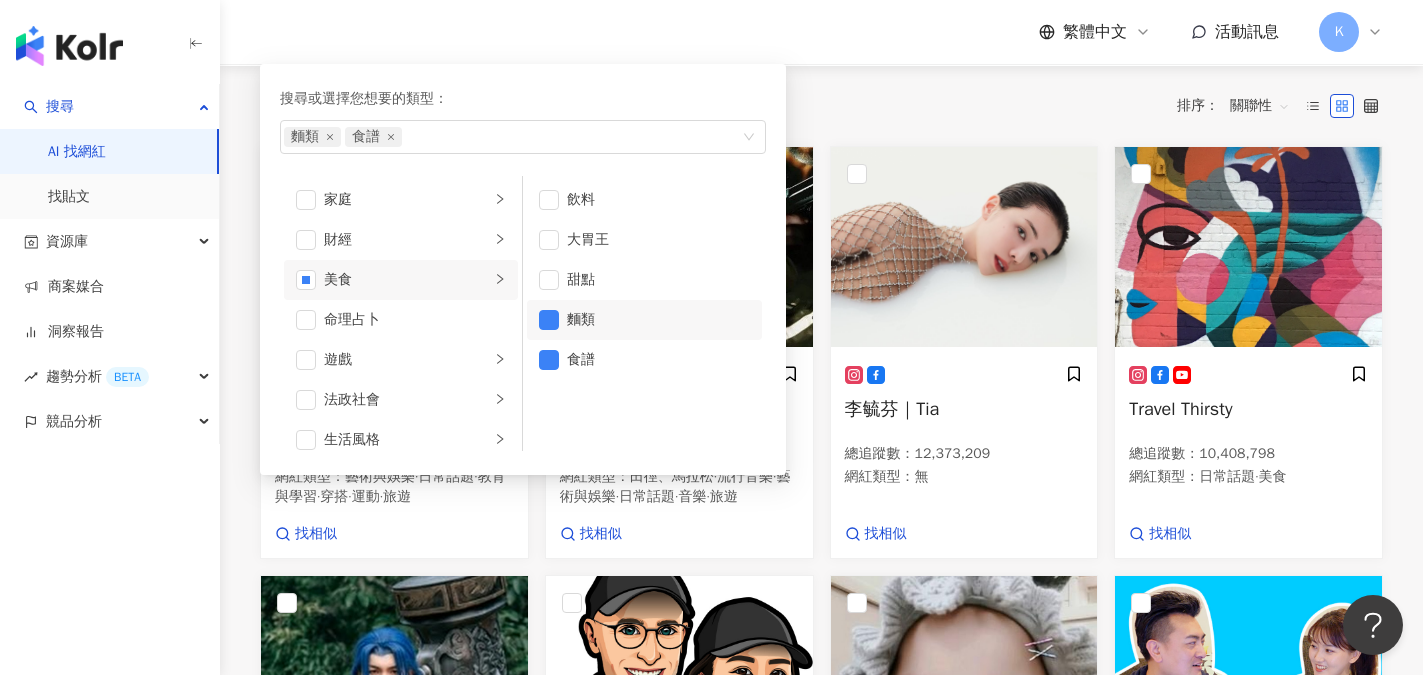 click on "共  10,000+  筆 排序： 關聯性" at bounding box center (821, 106) 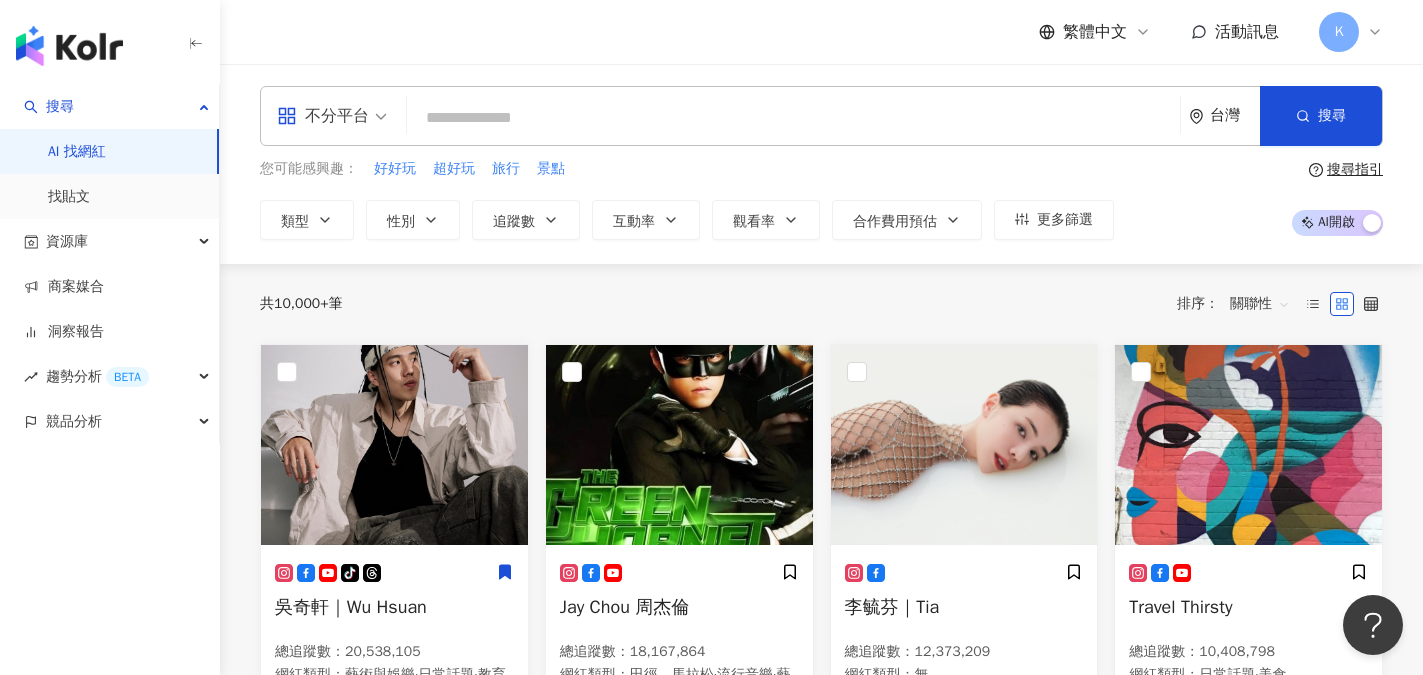 scroll, scrollTop: 0, scrollLeft: 0, axis: both 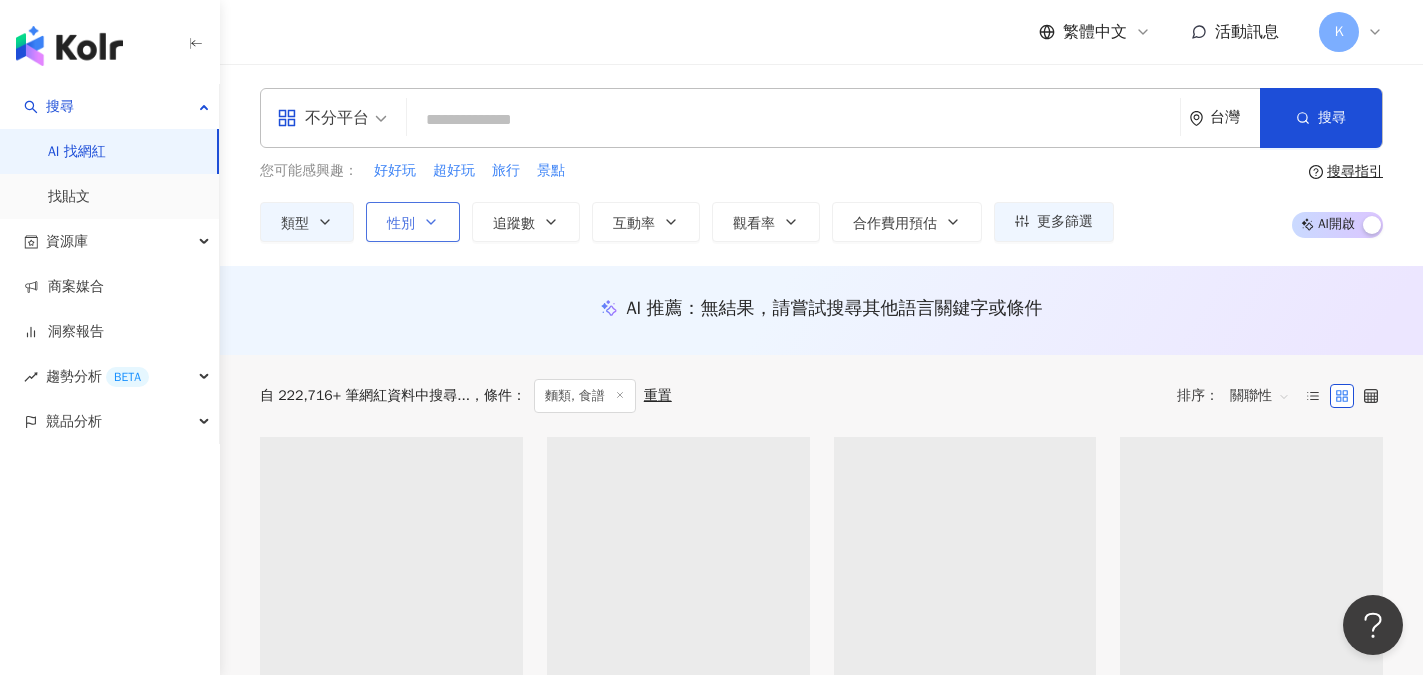 click 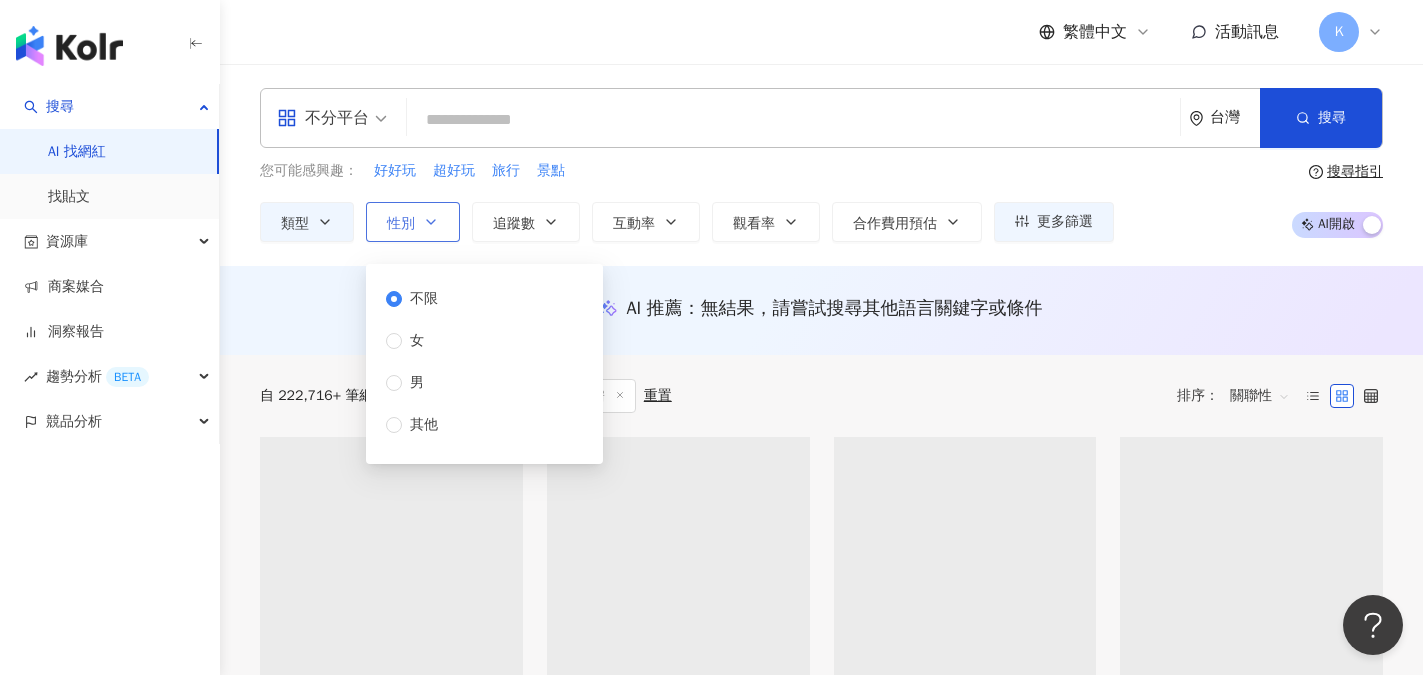 click 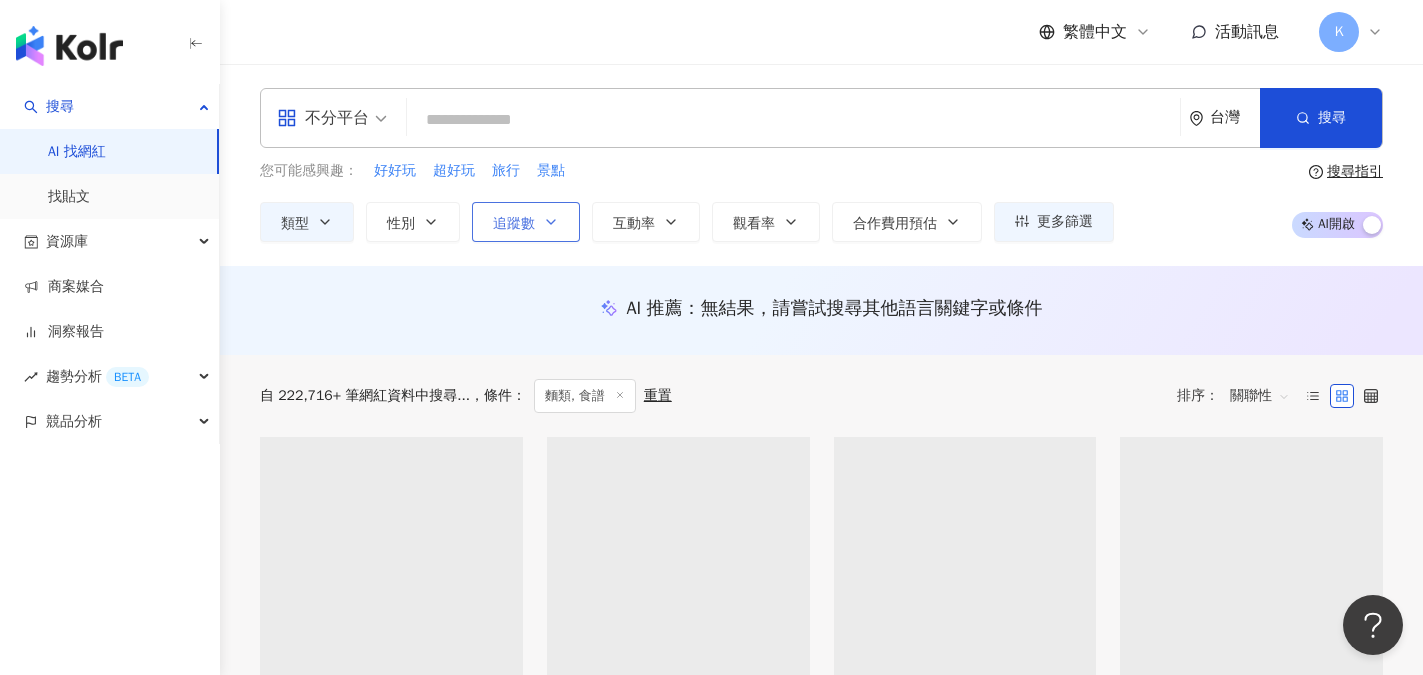 click 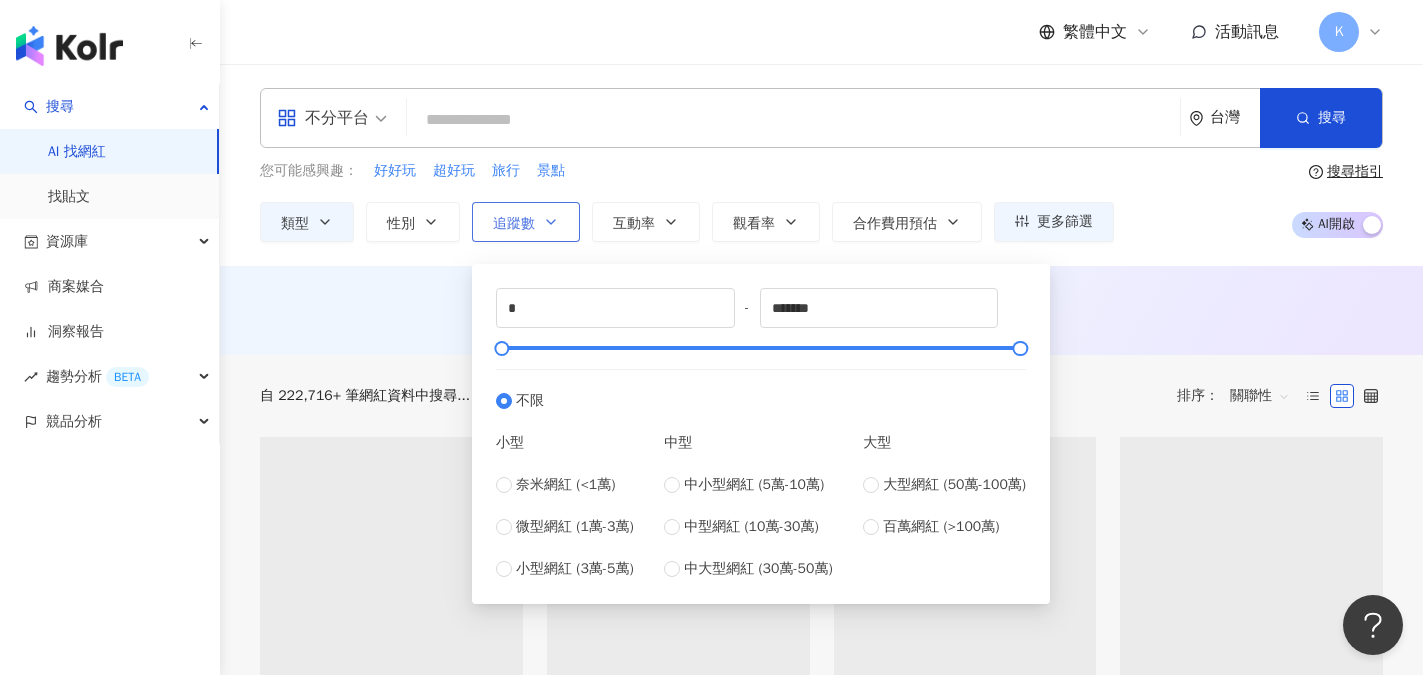 click 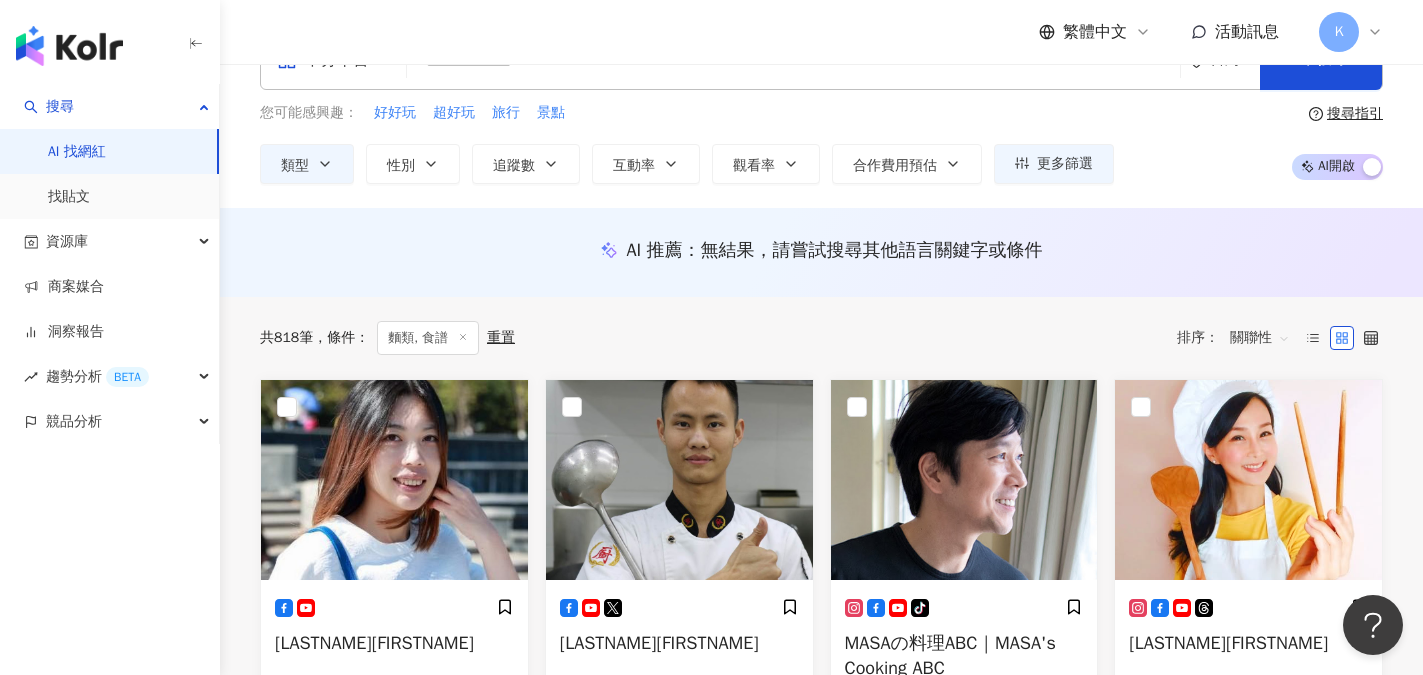 scroll, scrollTop: 0, scrollLeft: 0, axis: both 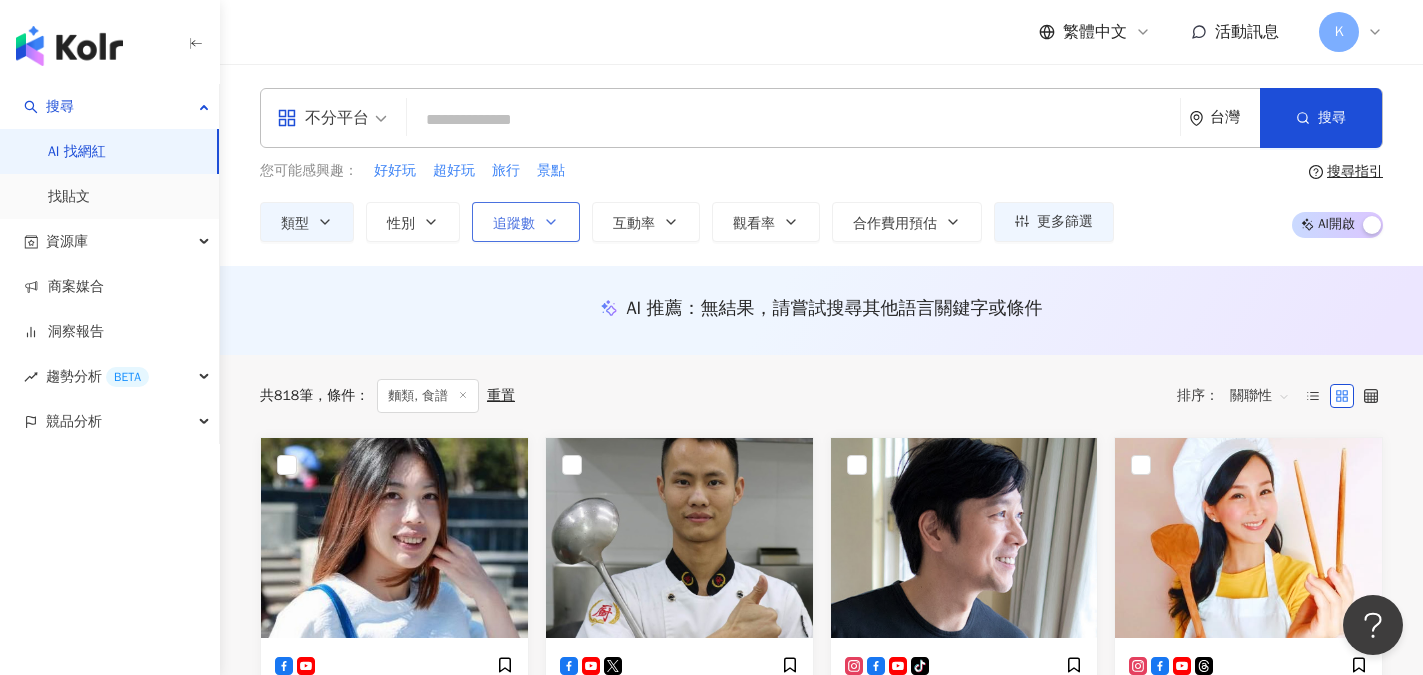 click on "追蹤數" at bounding box center [526, 222] 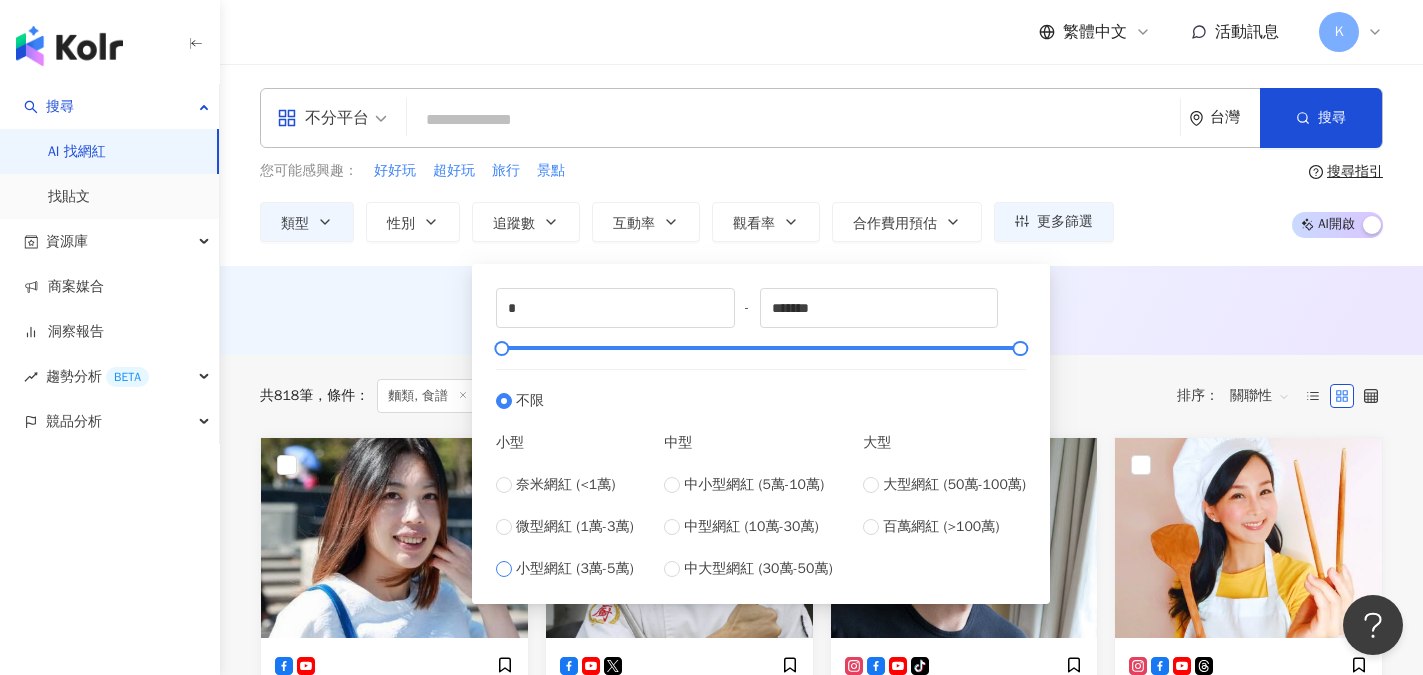type on "*****" 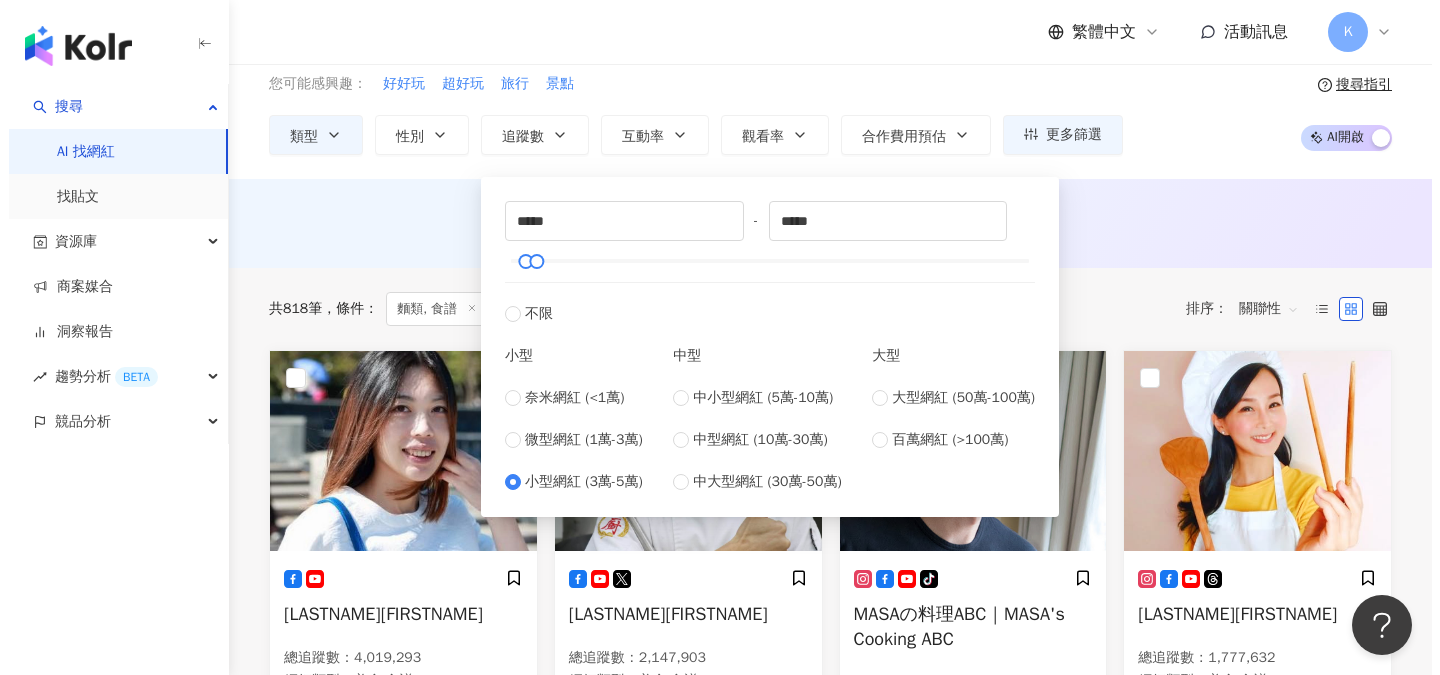 scroll, scrollTop: 100, scrollLeft: 0, axis: vertical 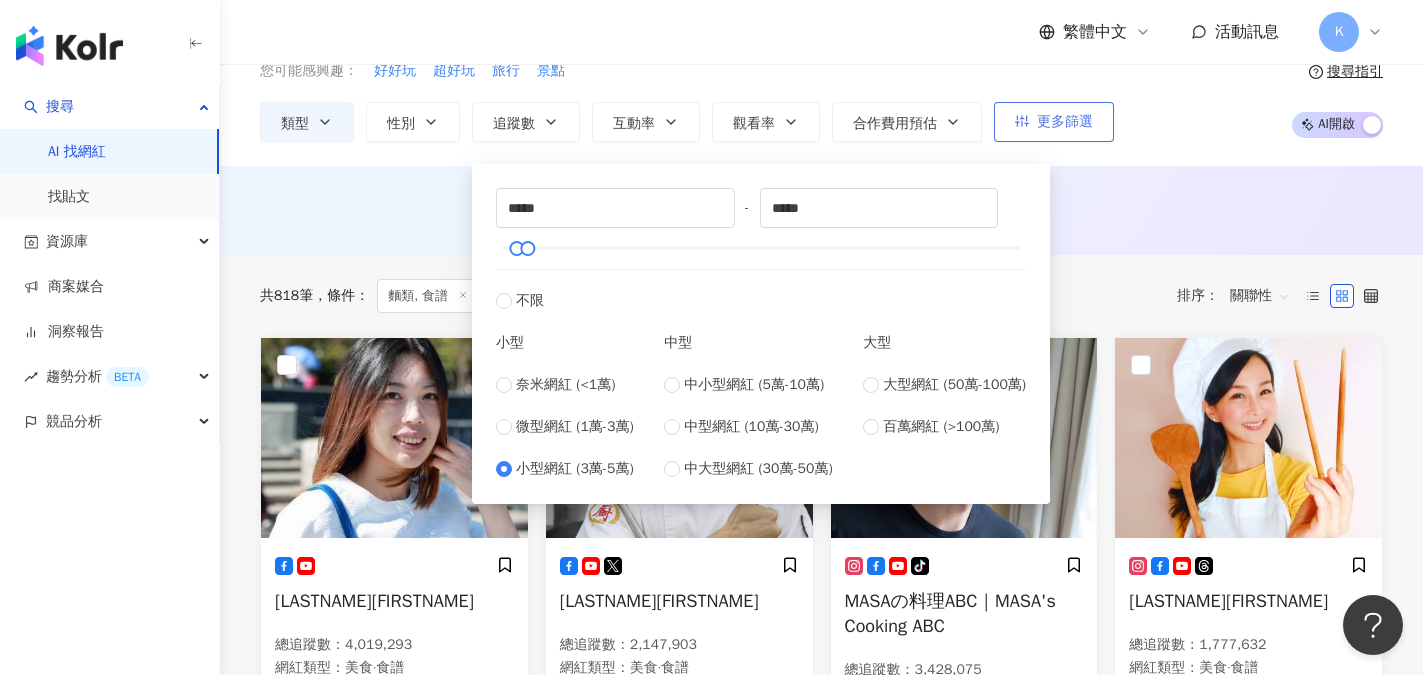 click on "更多篩選" at bounding box center [1065, 122] 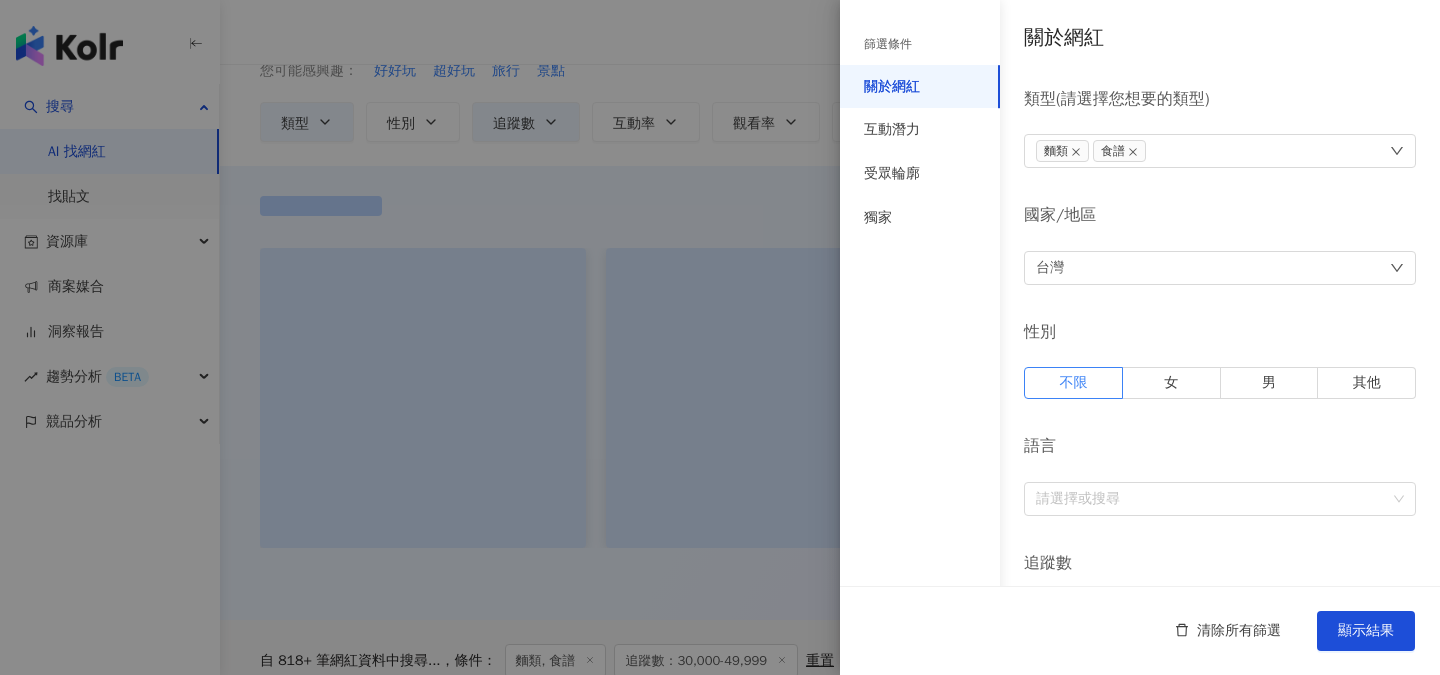 type on "*****" 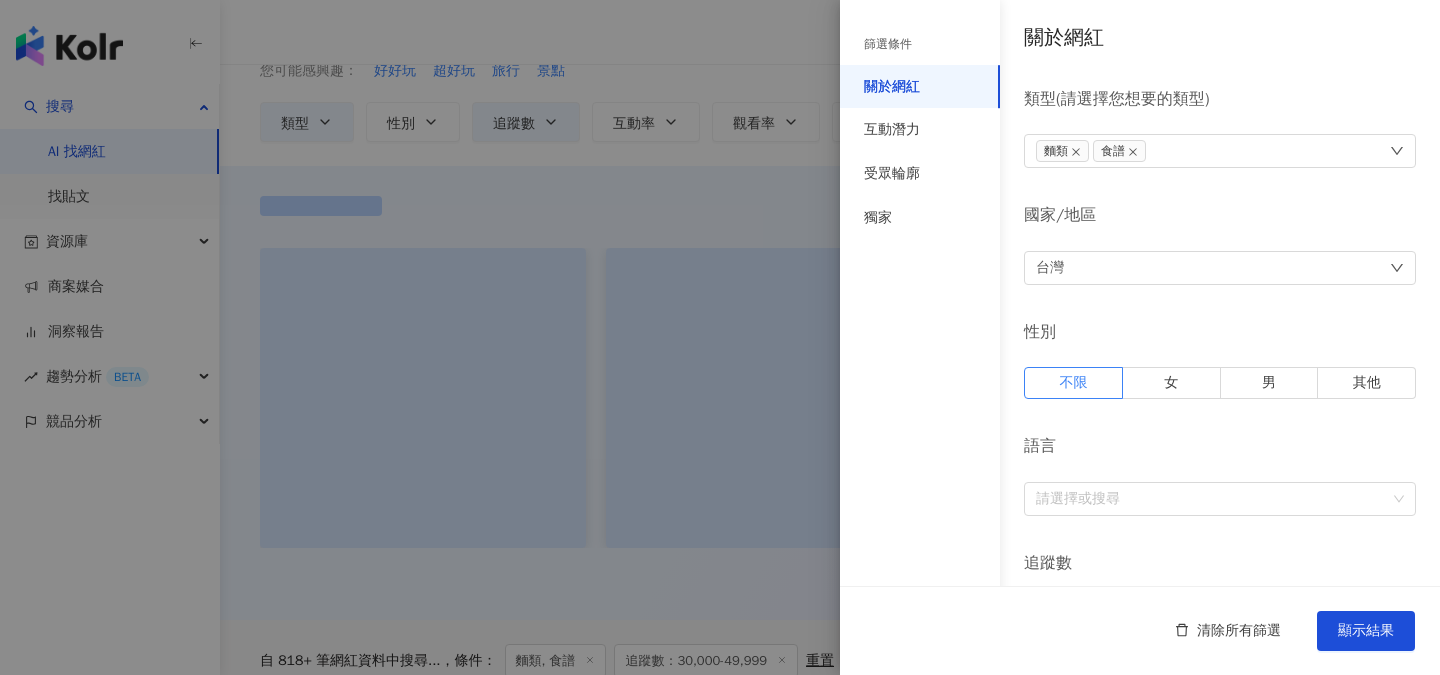 type on "*****" 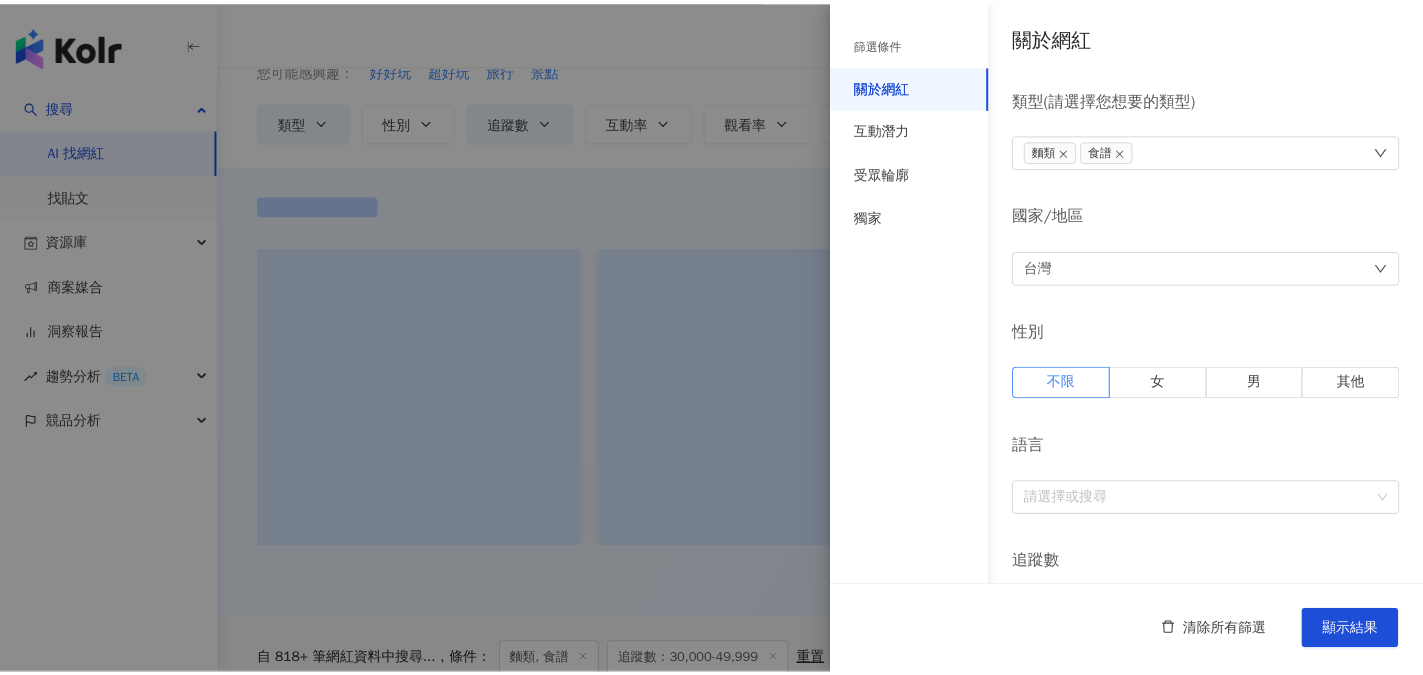 scroll, scrollTop: 0, scrollLeft: 0, axis: both 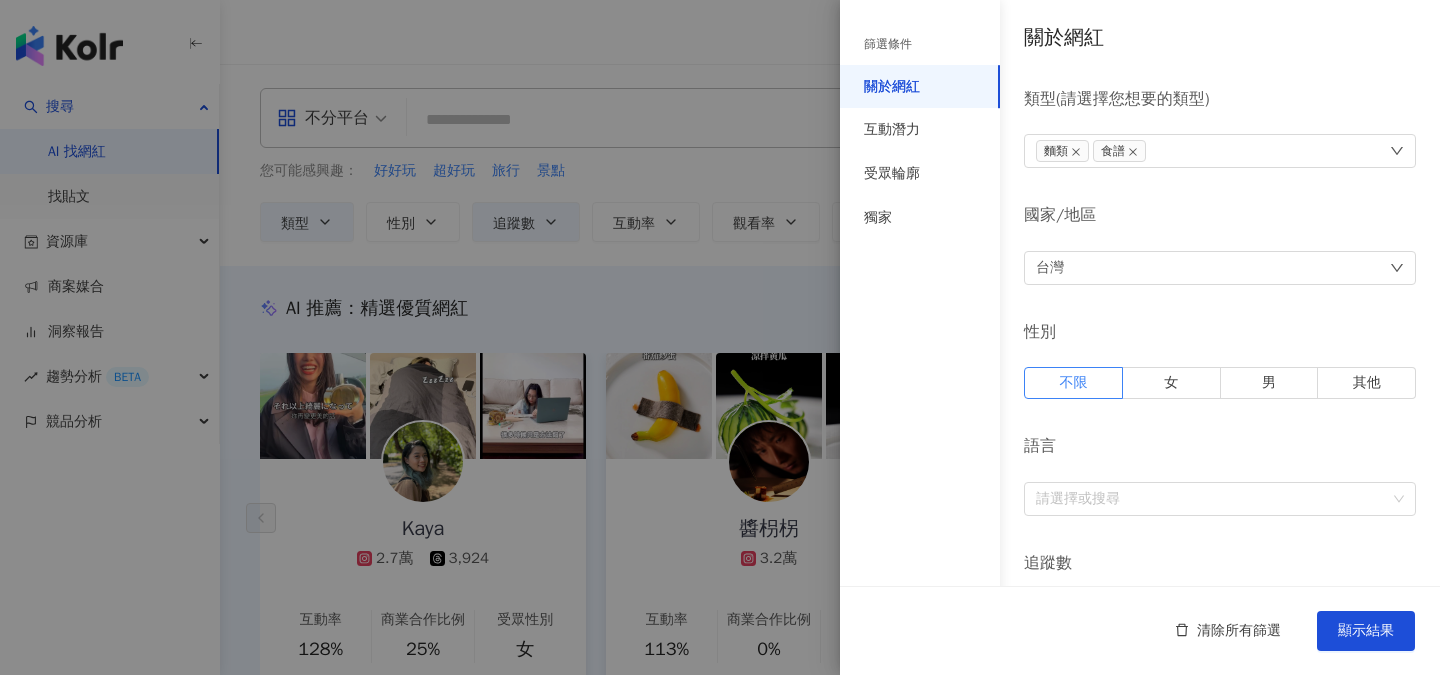 click at bounding box center [720, 337] 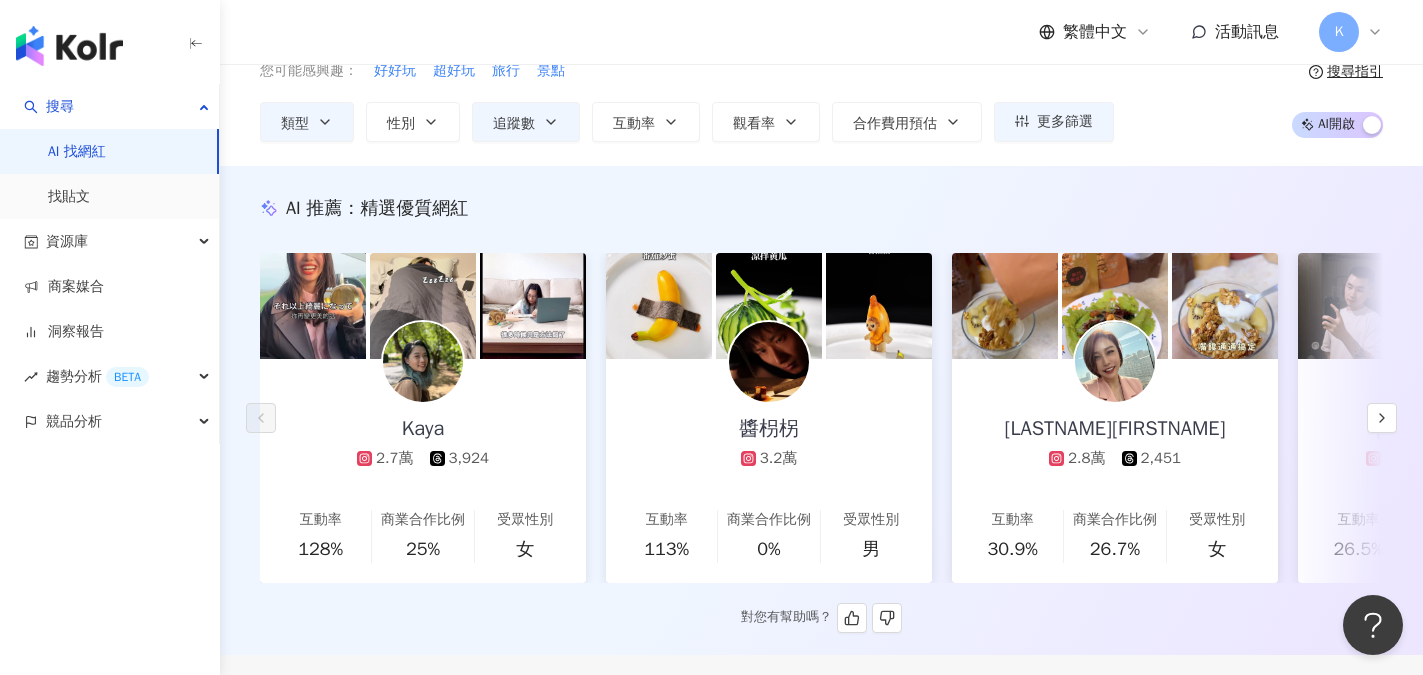 scroll, scrollTop: 200, scrollLeft: 0, axis: vertical 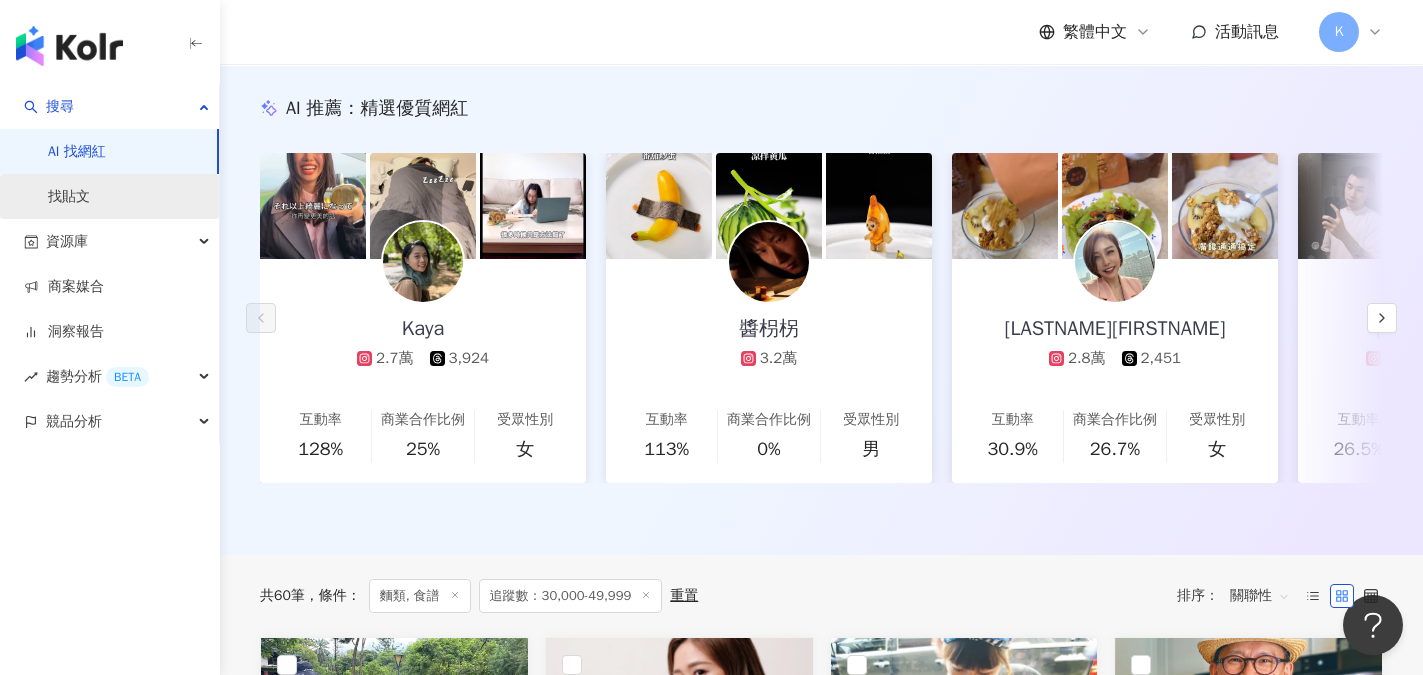click on "找貼文" at bounding box center (69, 197) 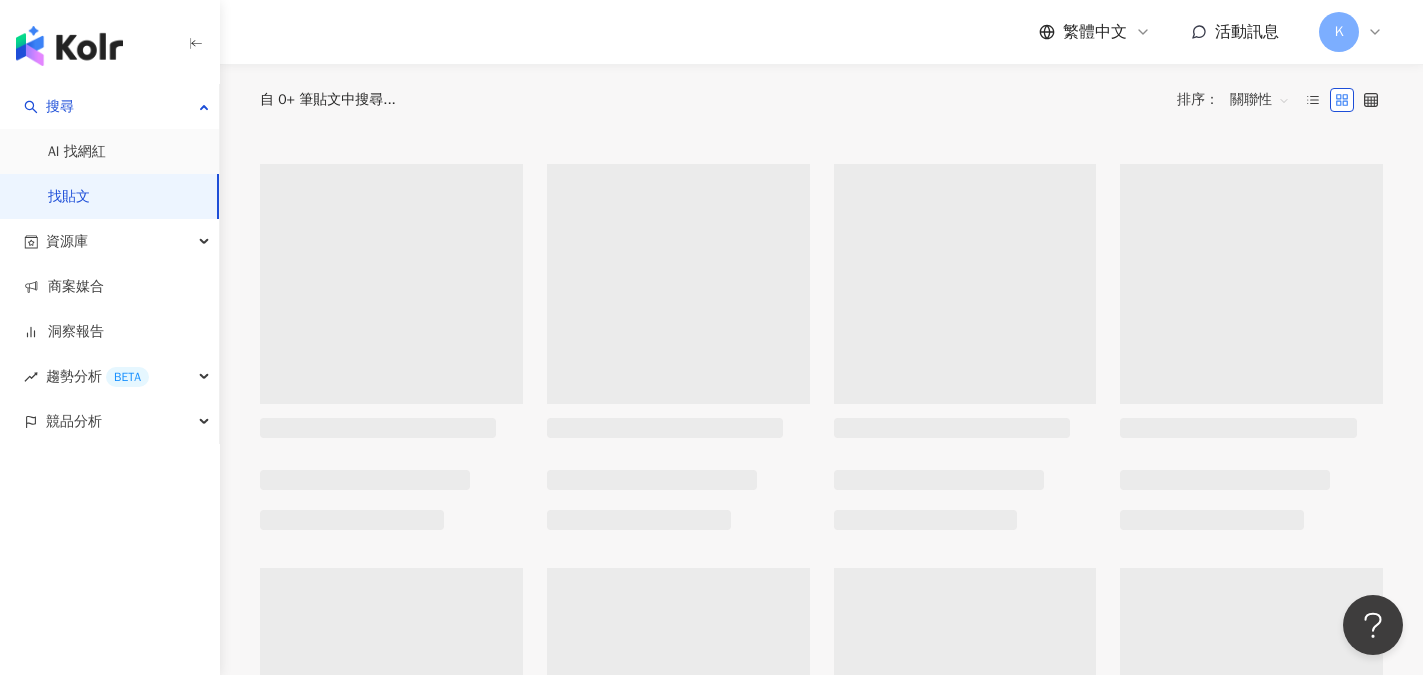 scroll, scrollTop: 0, scrollLeft: 0, axis: both 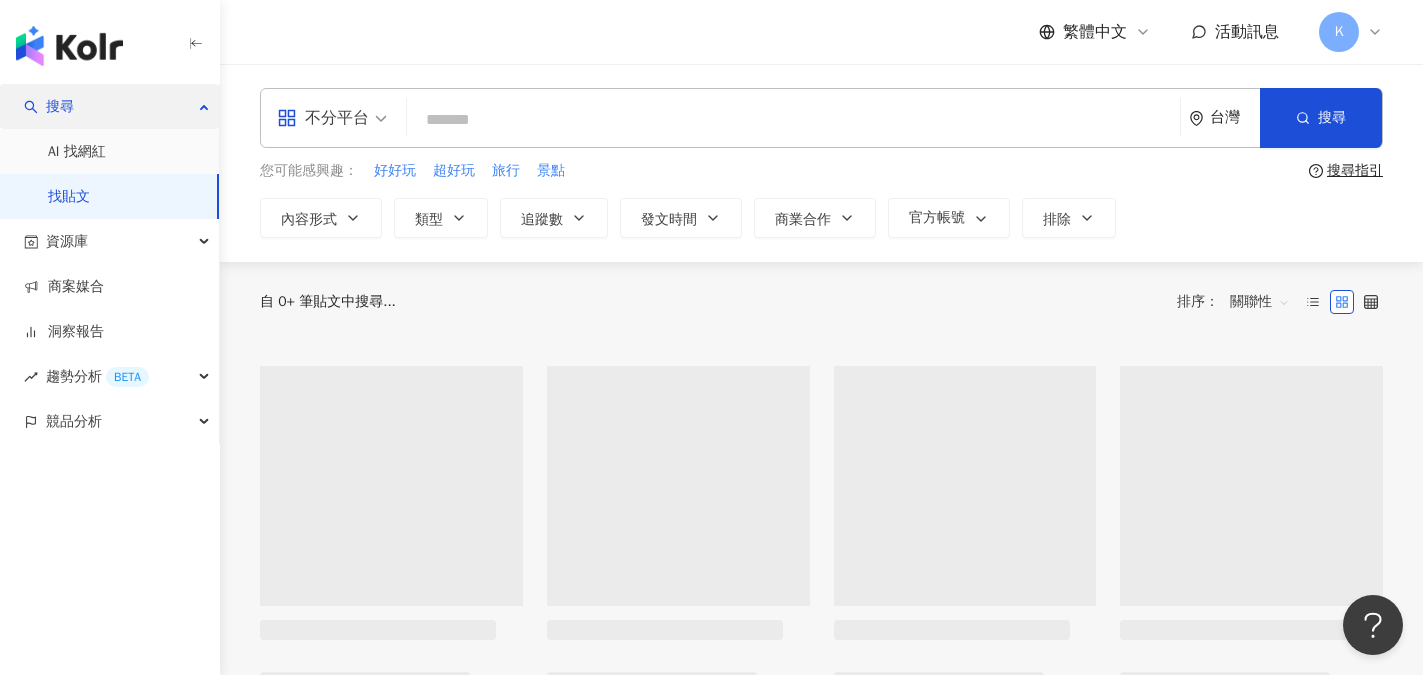 click on "搜尋" at bounding box center (109, 106) 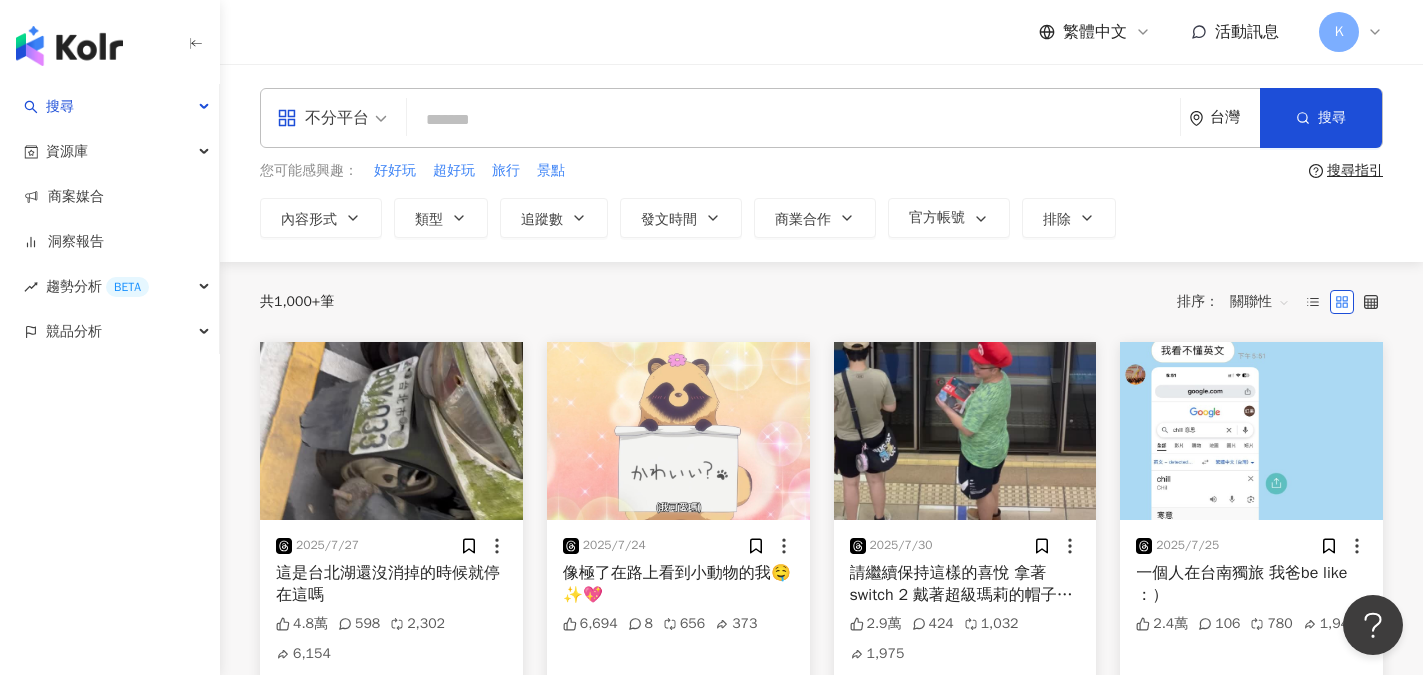 click at bounding box center (793, 119) 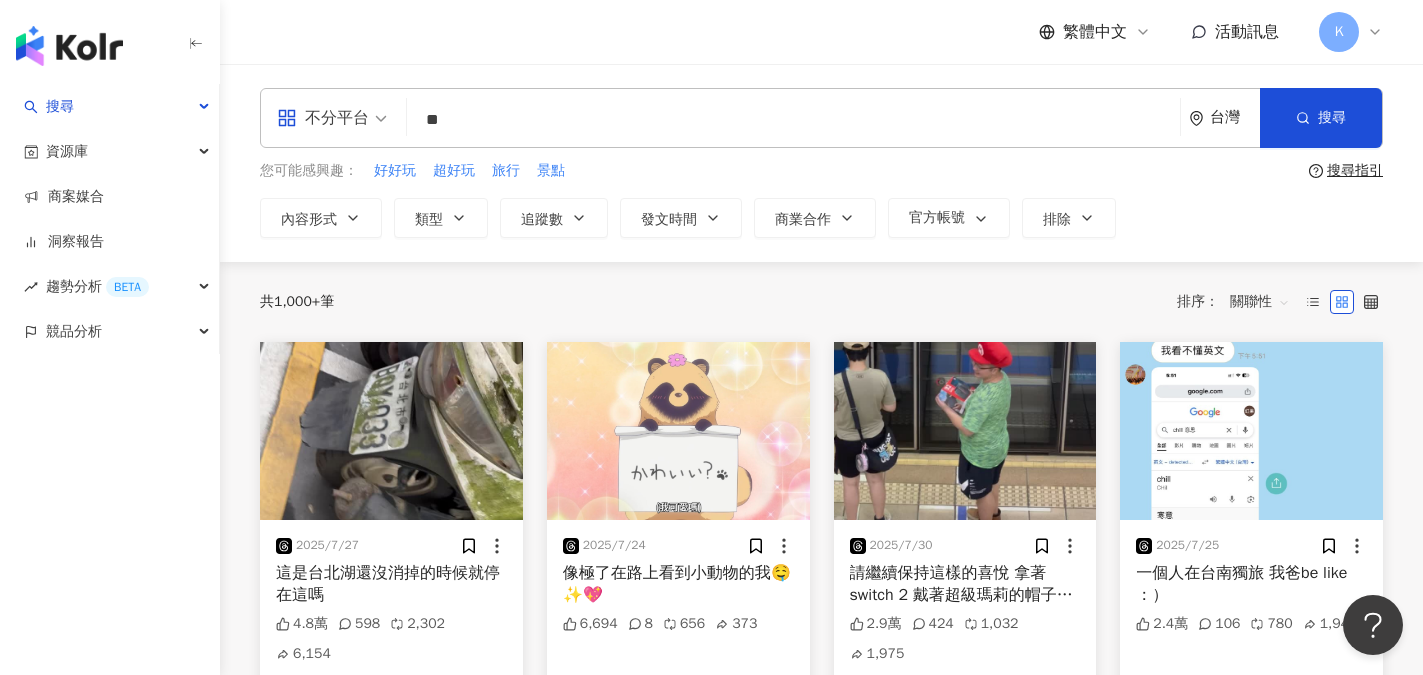 type on "**" 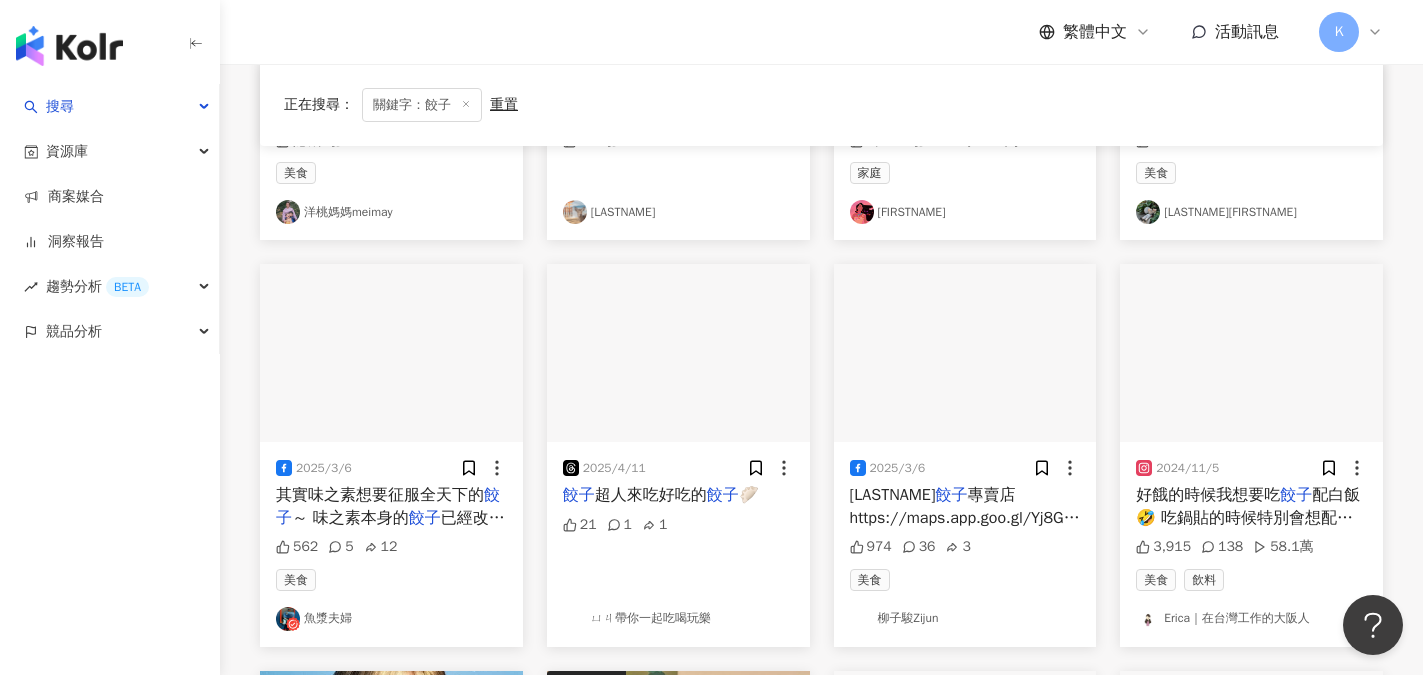 scroll, scrollTop: 500, scrollLeft: 0, axis: vertical 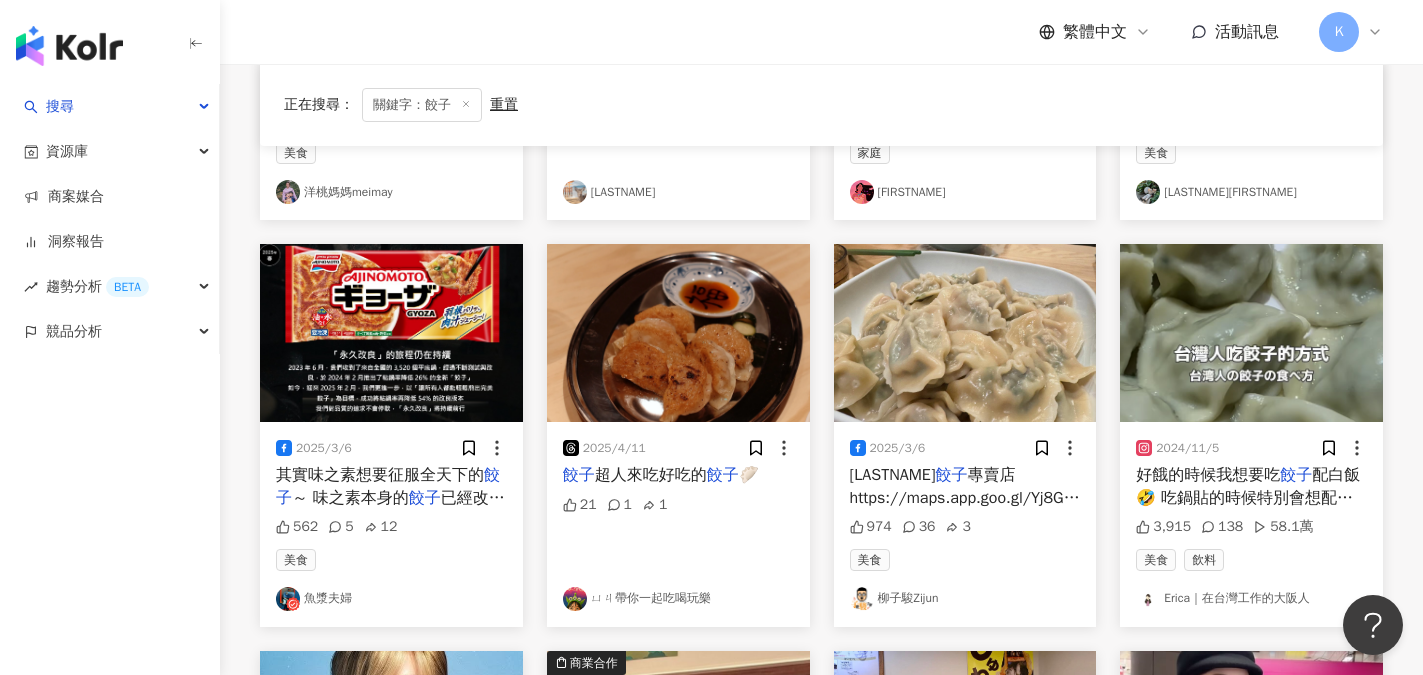 click on "Erica｜在台灣工作的大阪人" at bounding box center (1251, 599) 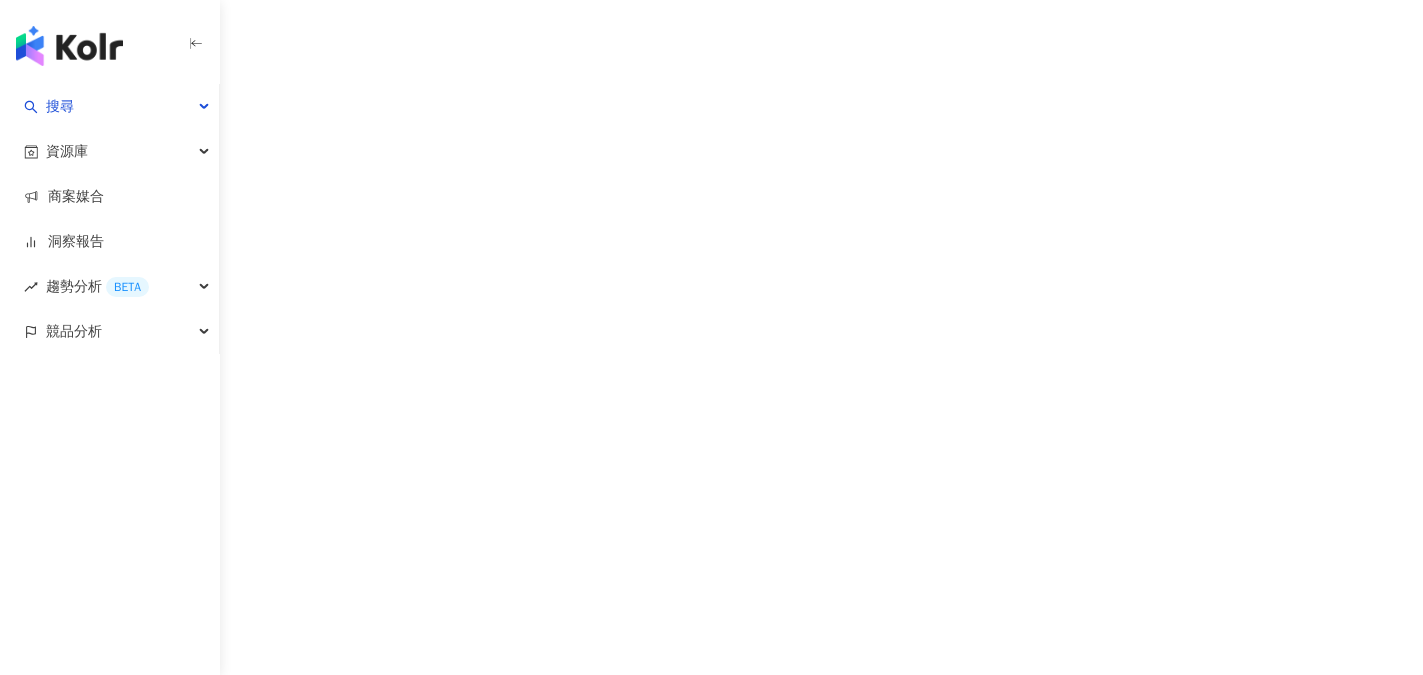 scroll, scrollTop: 0, scrollLeft: 0, axis: both 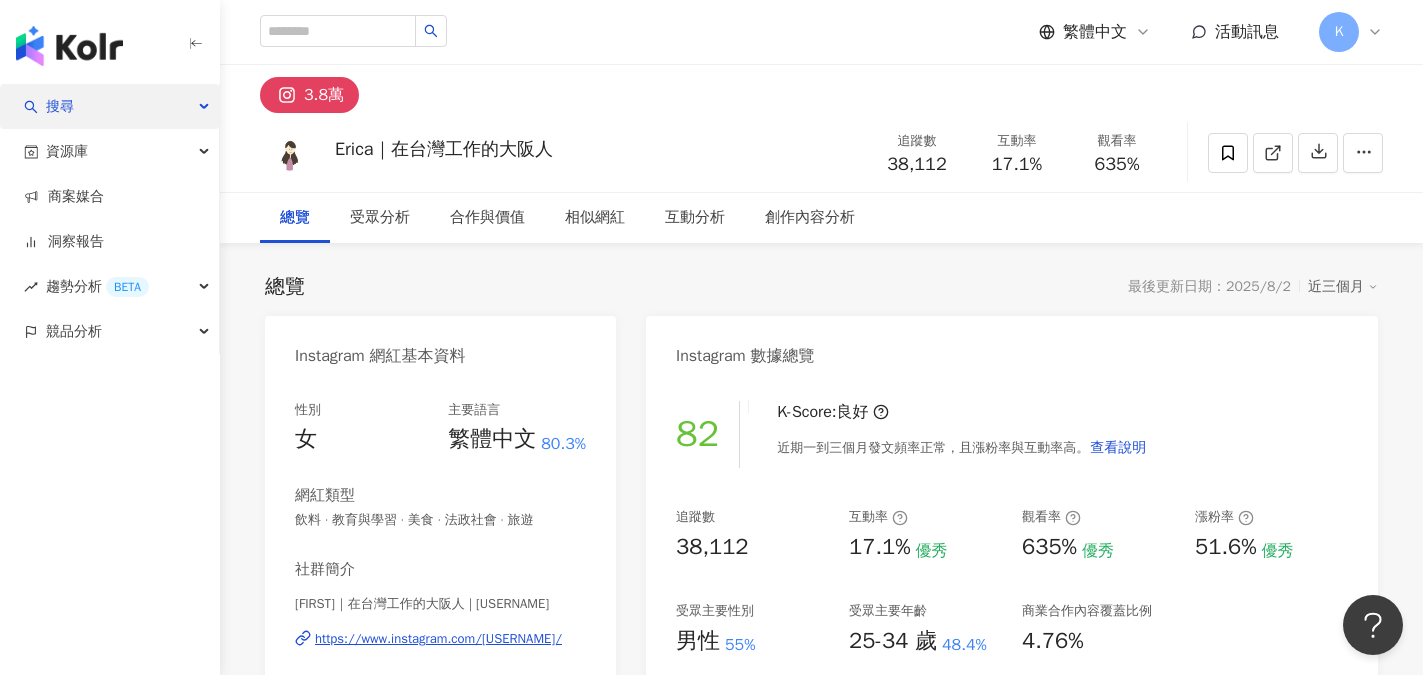 click on "搜尋" at bounding box center [109, 106] 